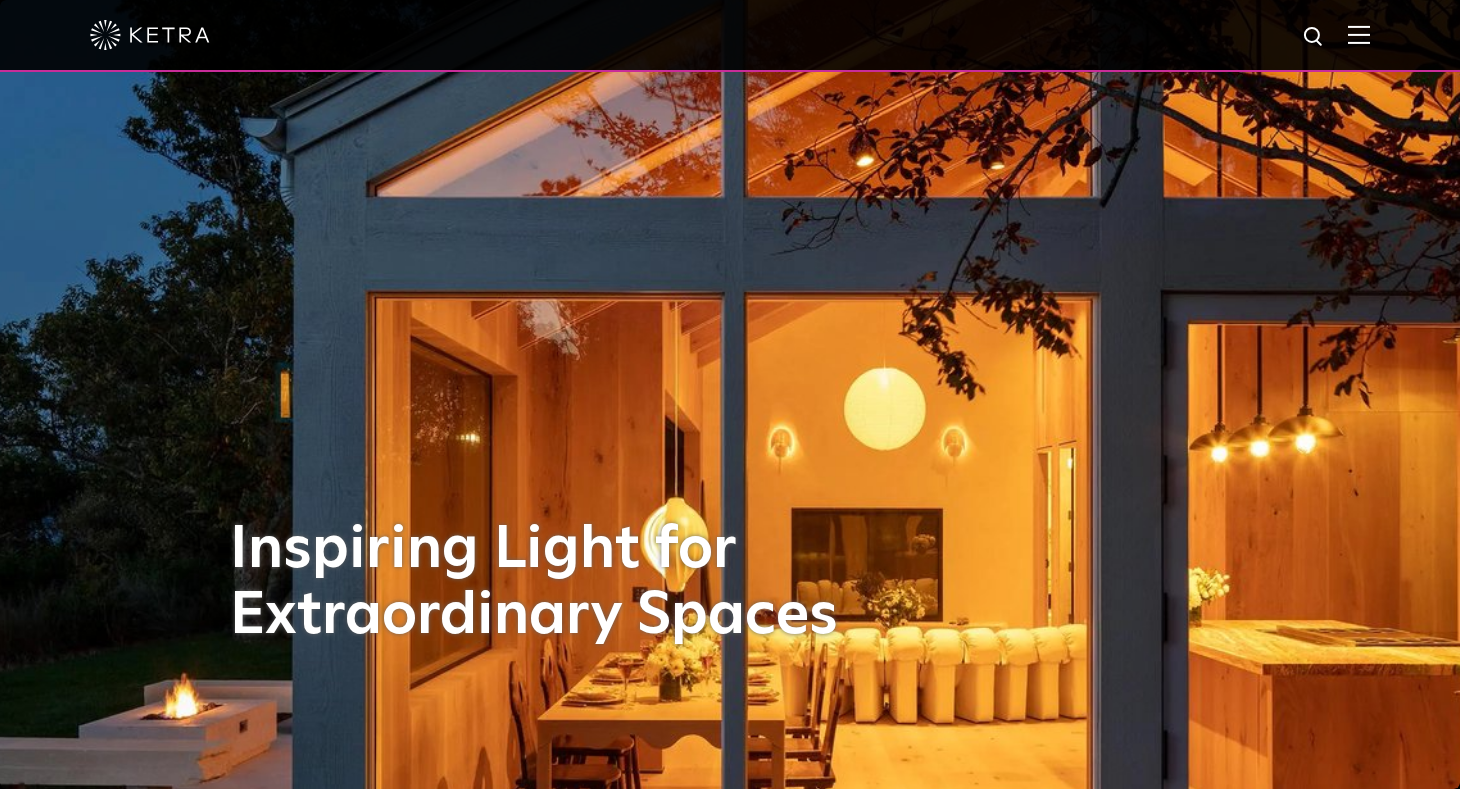 scroll, scrollTop: 0, scrollLeft: 0, axis: both 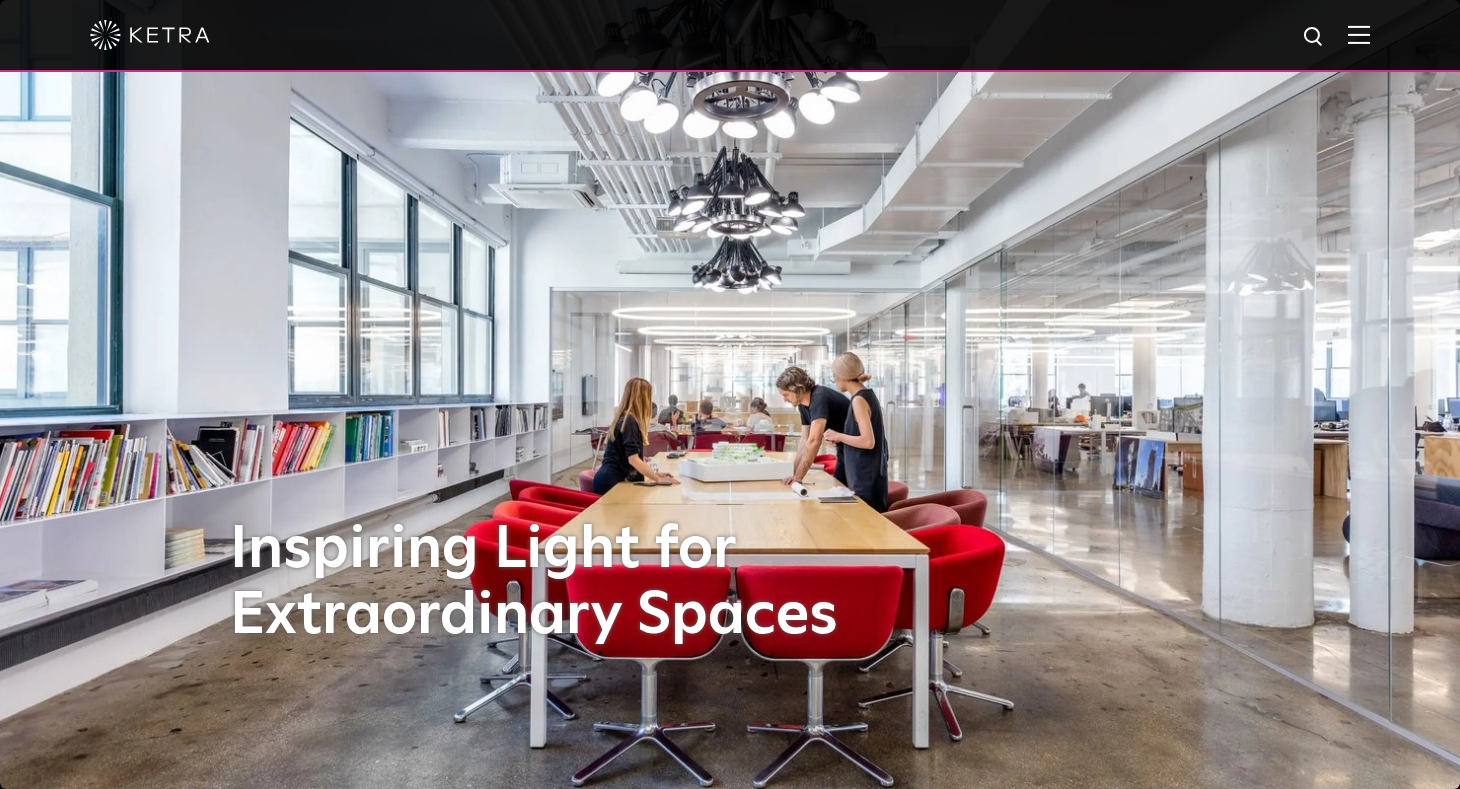 click at bounding box center [1359, 34] 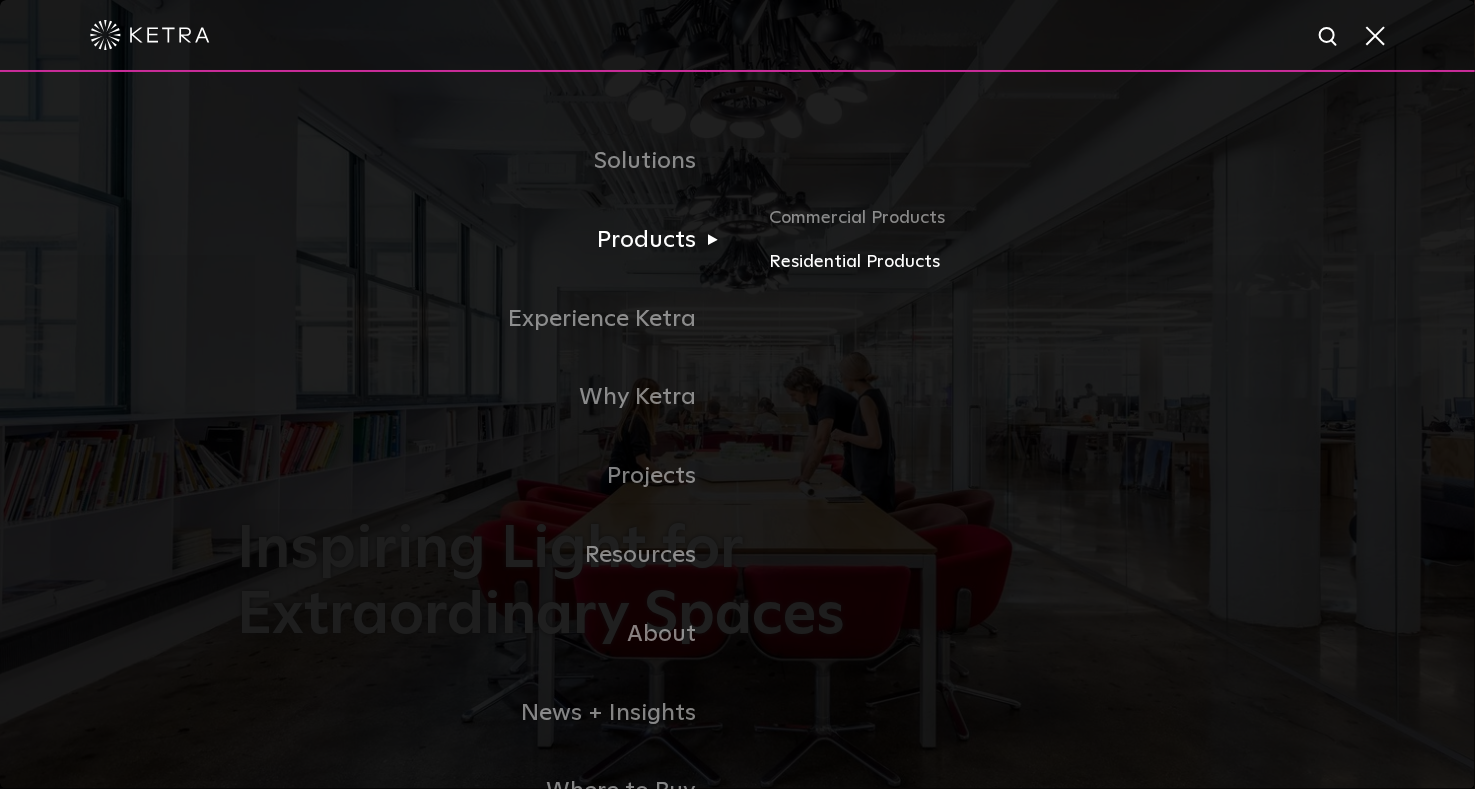 click on "Residential Products" at bounding box center [1003, 262] 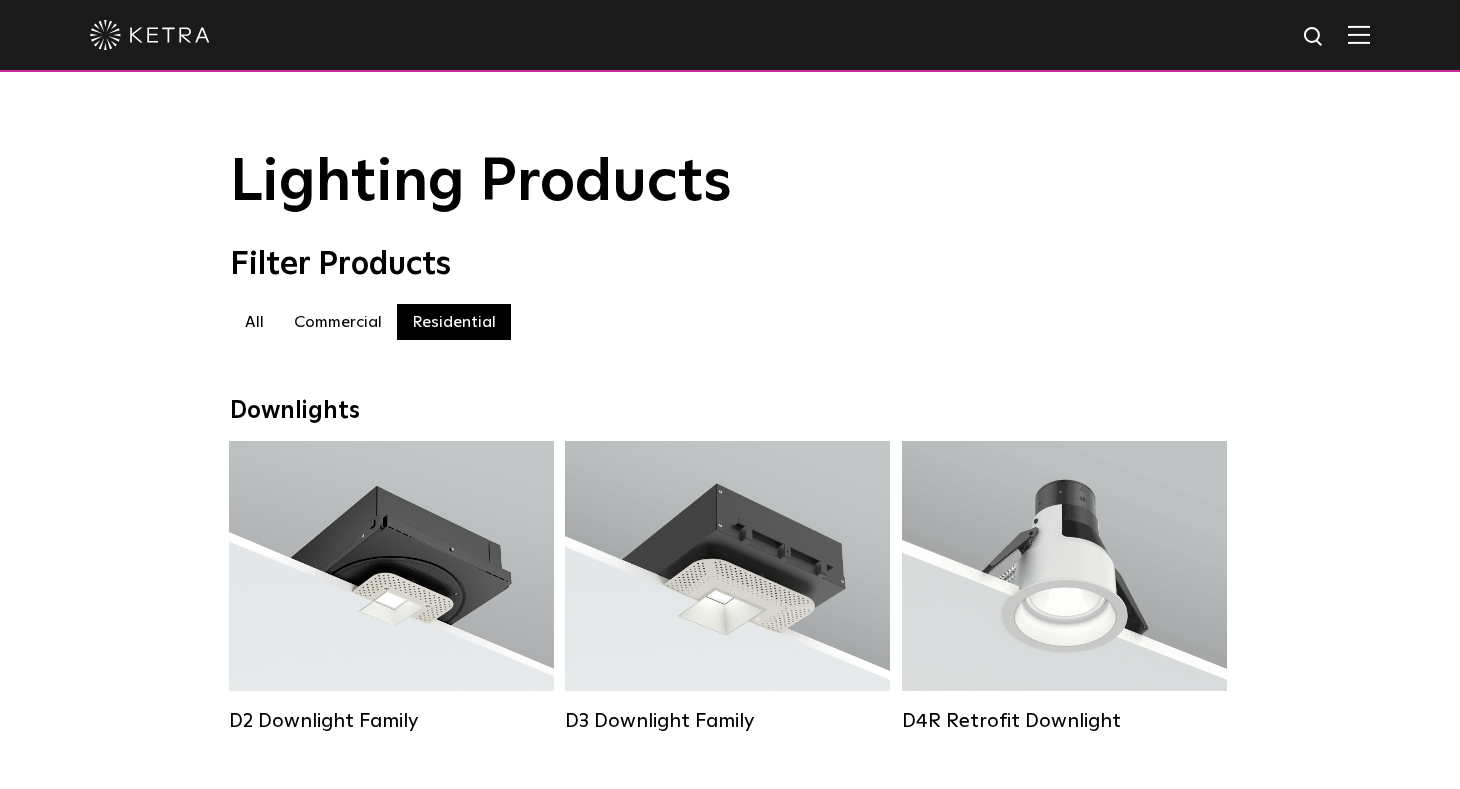 scroll, scrollTop: 0, scrollLeft: 0, axis: both 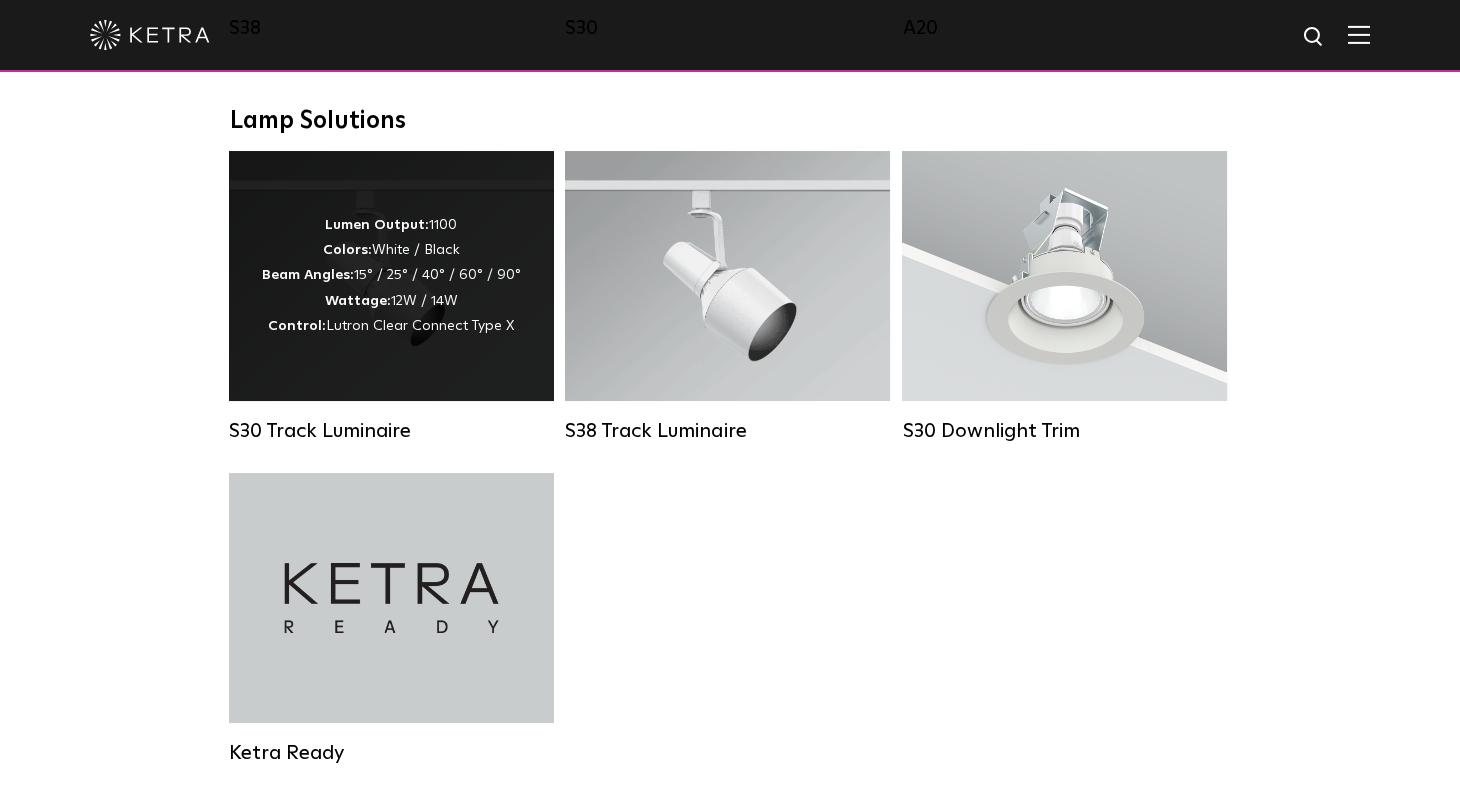 click on "Lutron Clear Connect Type X" at bounding box center (420, 326) 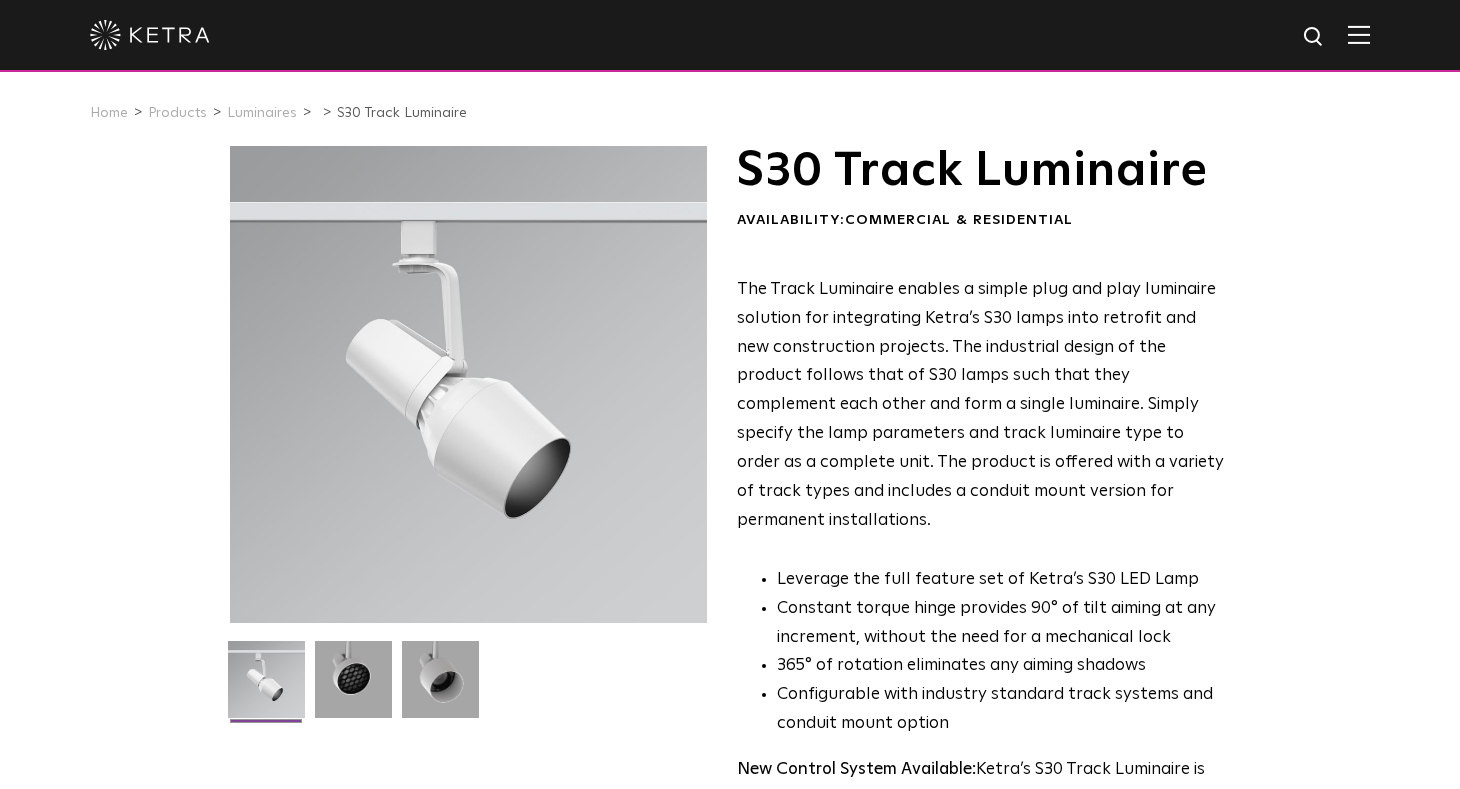 scroll, scrollTop: 0, scrollLeft: 0, axis: both 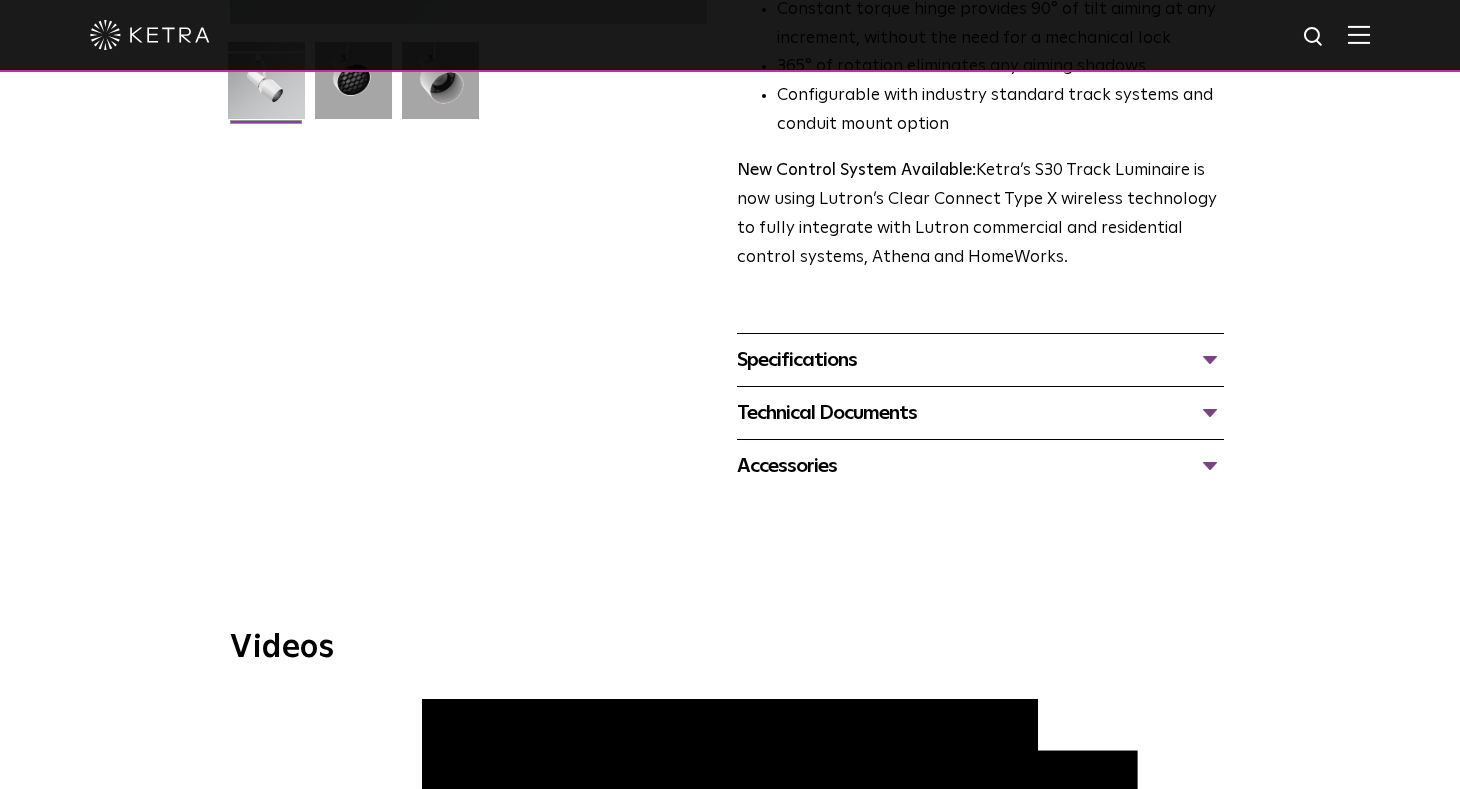 click on "Specifications" at bounding box center (980, 360) 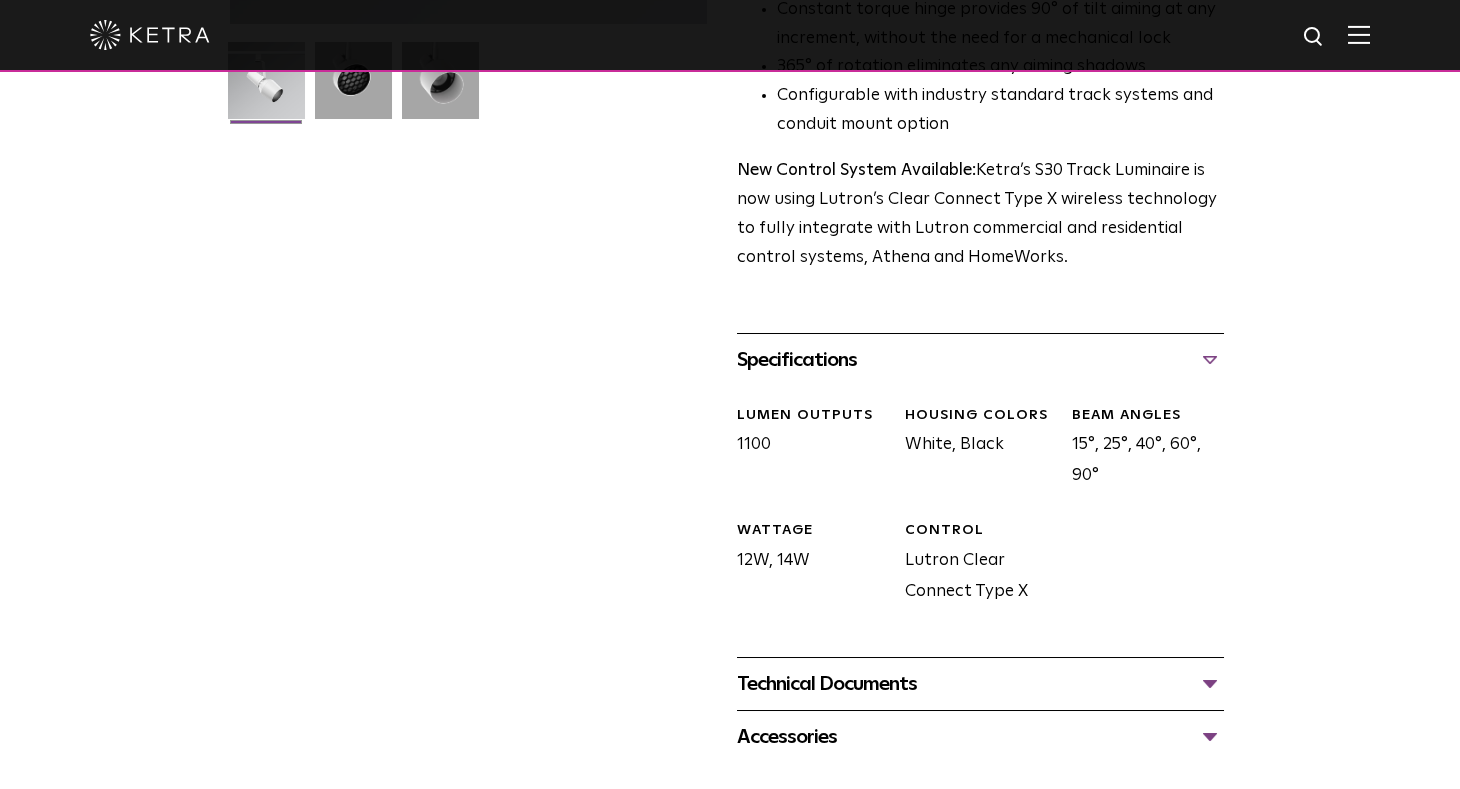 click on "Specifications" at bounding box center [980, 360] 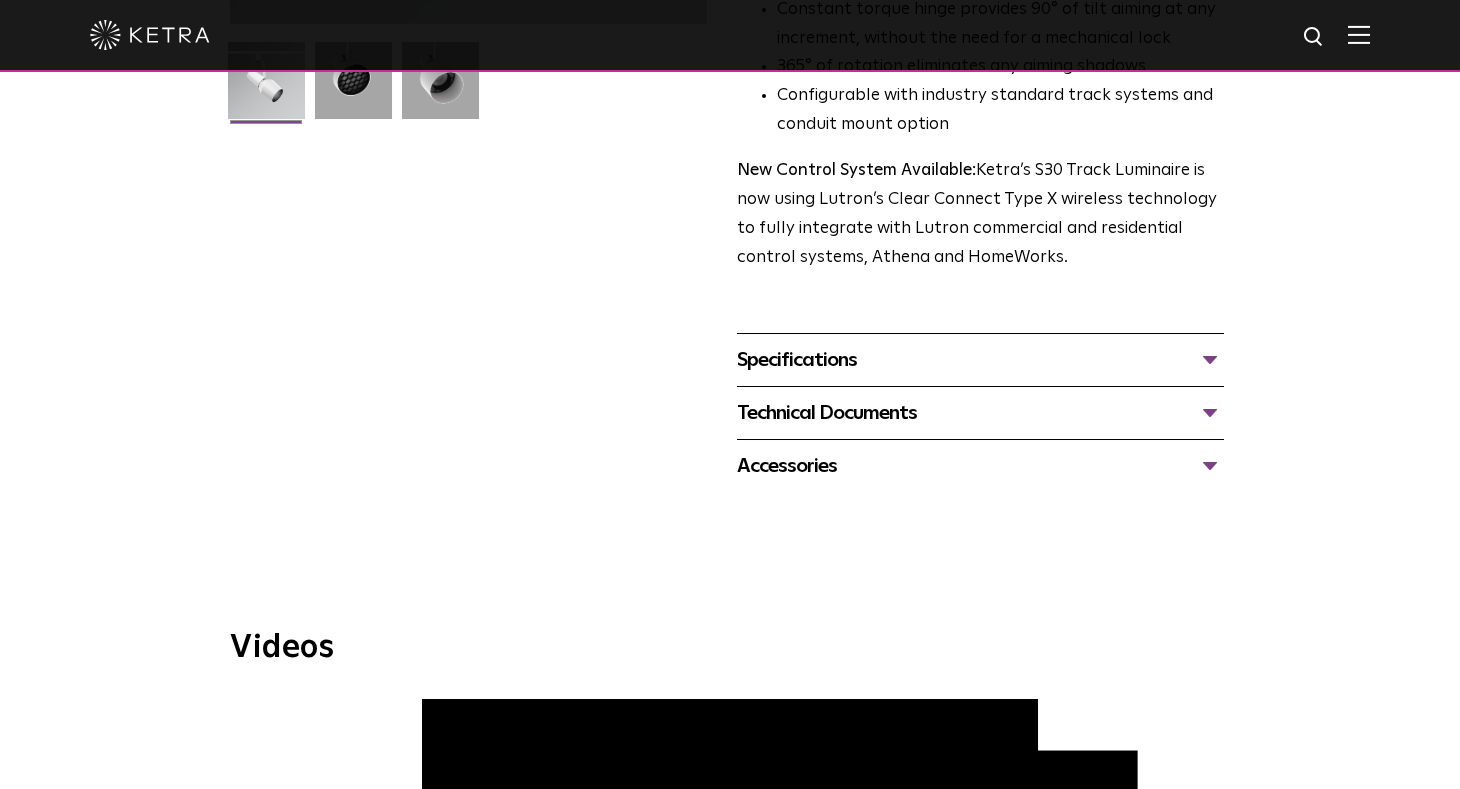click on "Technical Documents" at bounding box center (980, 413) 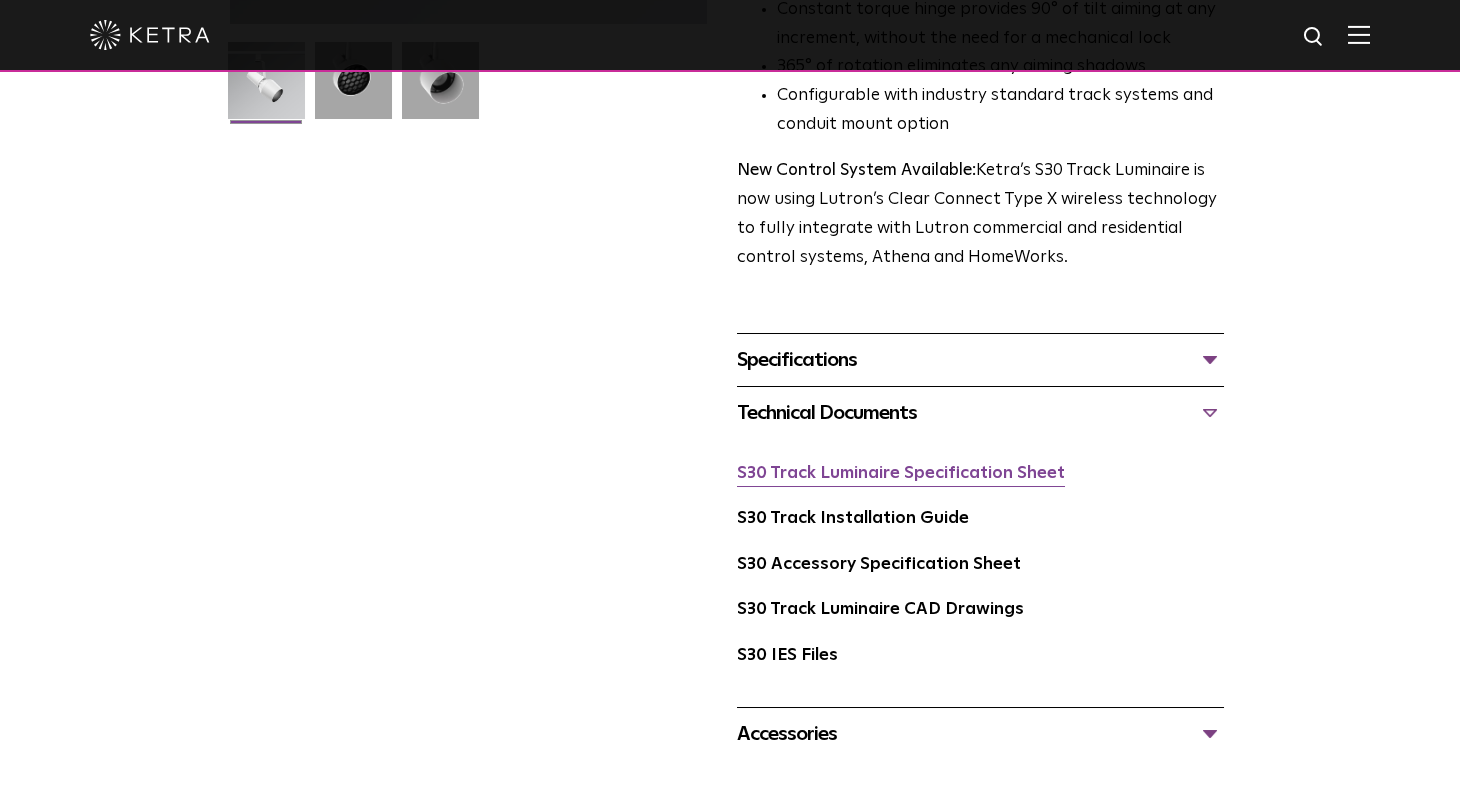 click on "S30 Track Luminaire Specification Sheet" at bounding box center (901, 473) 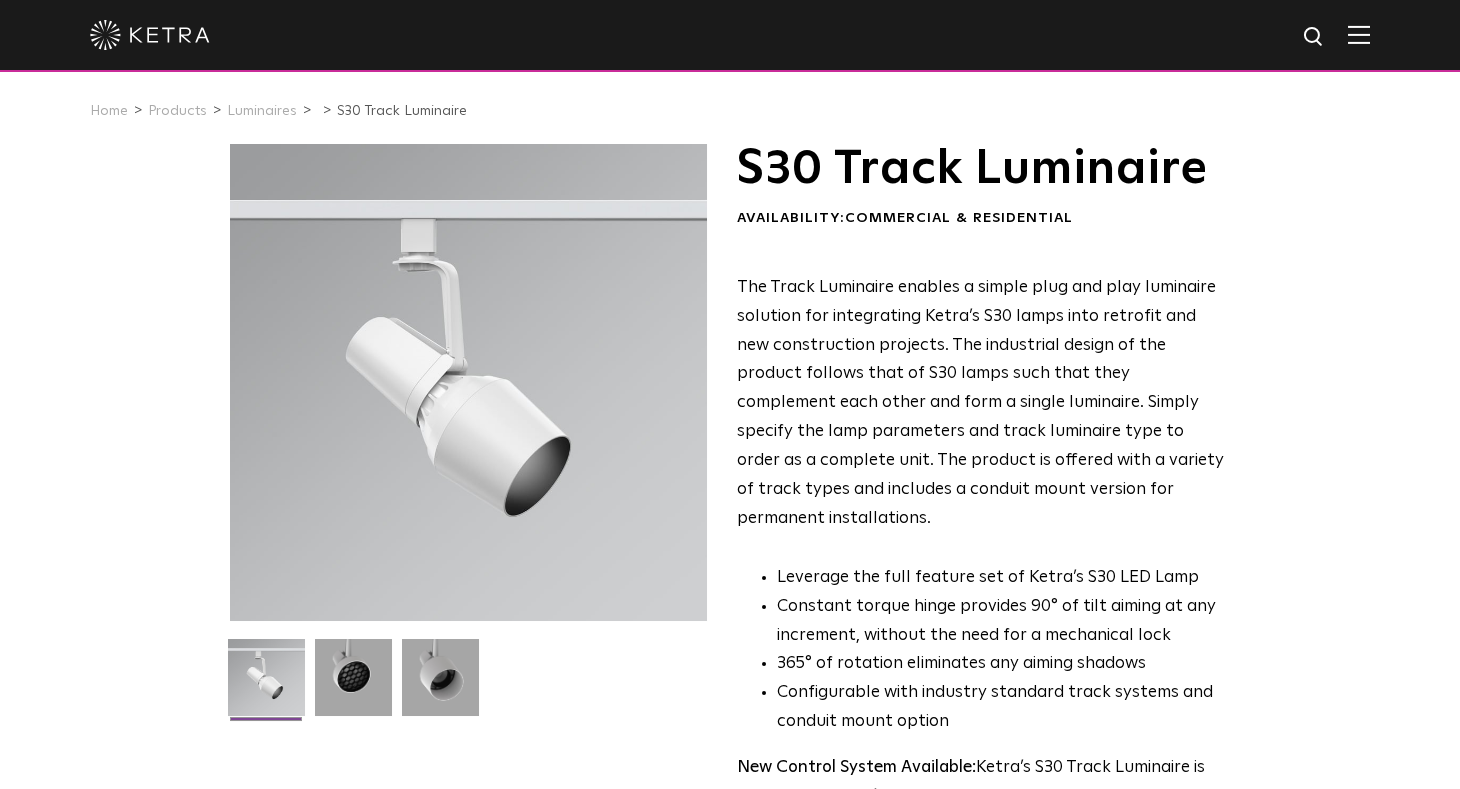scroll, scrollTop: 0, scrollLeft: 0, axis: both 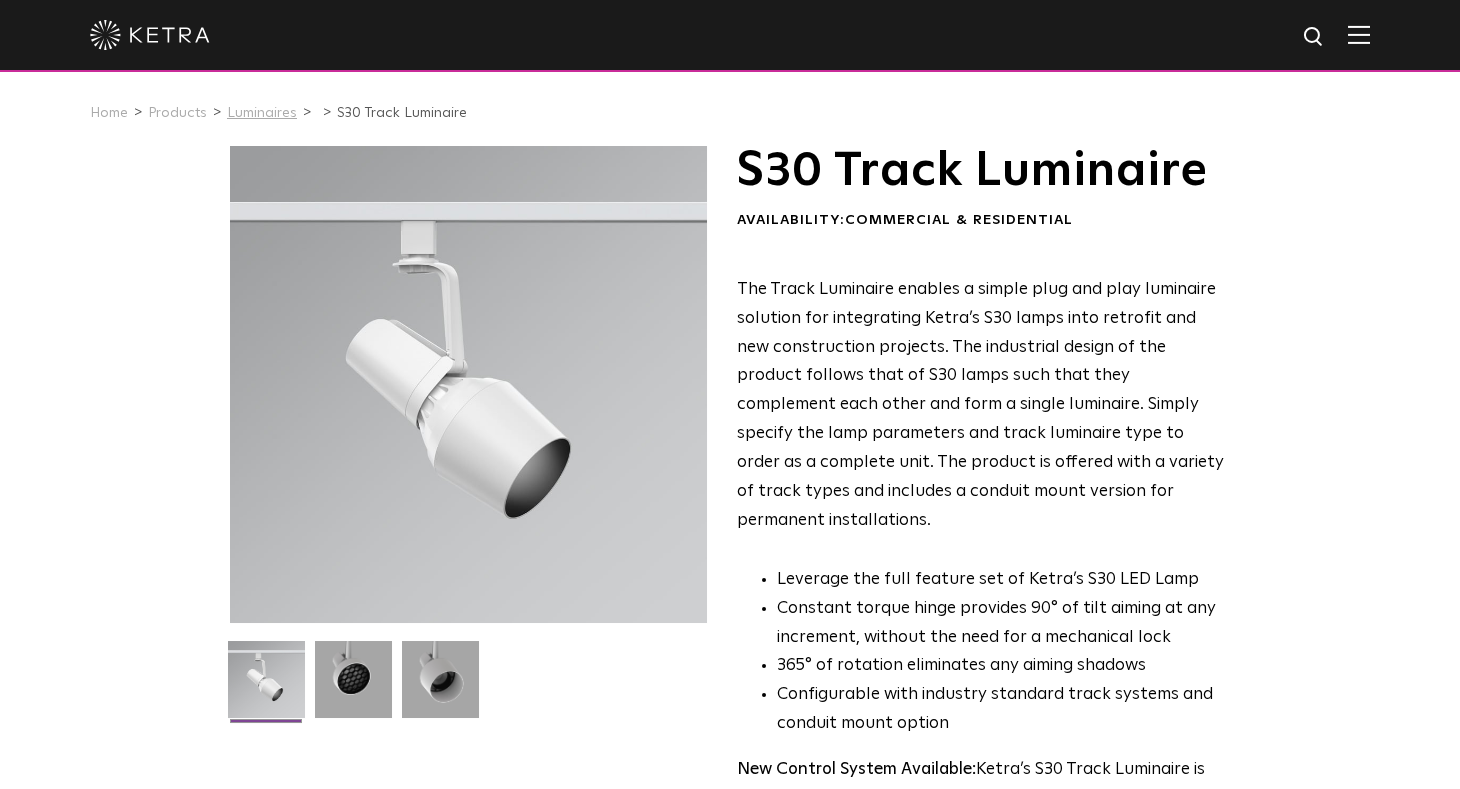 click on "Luminaires" at bounding box center [262, 113] 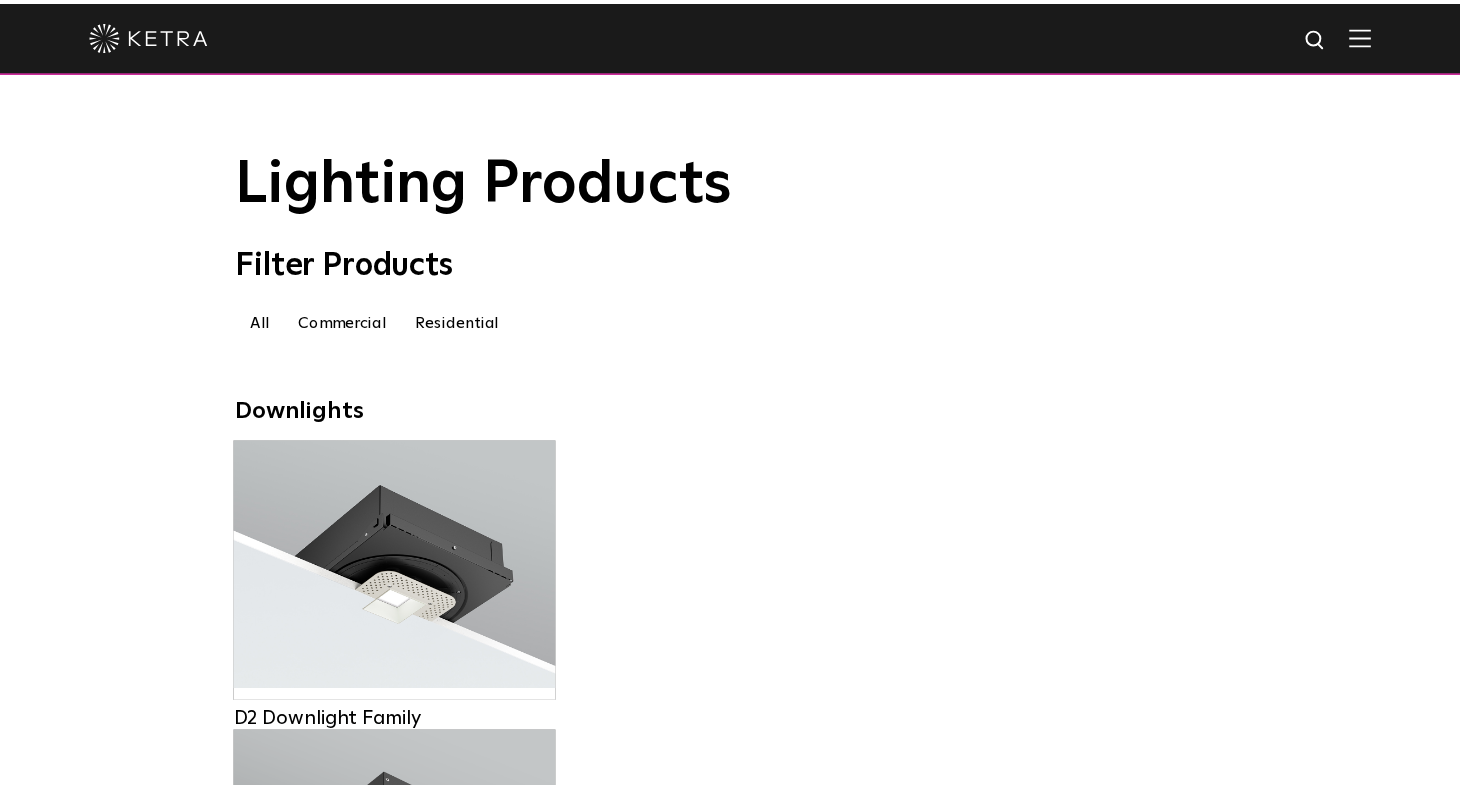 scroll, scrollTop: 0, scrollLeft: 0, axis: both 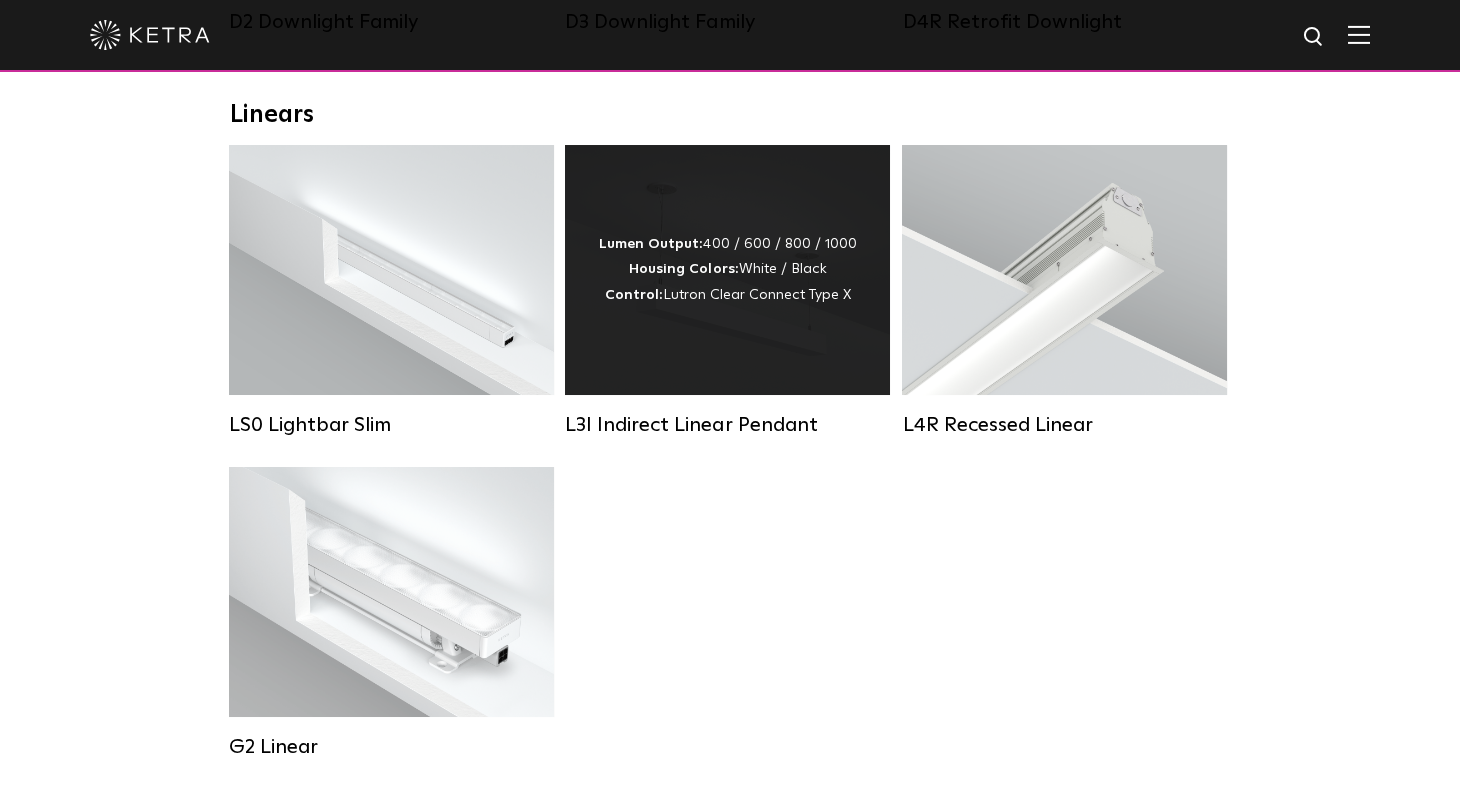 click on "Lumen Output:  400 / 600 / 800 / 1000 Housing Colors:  White / Black Control:  Lutron Clear Connect Type X" at bounding box center (727, 270) 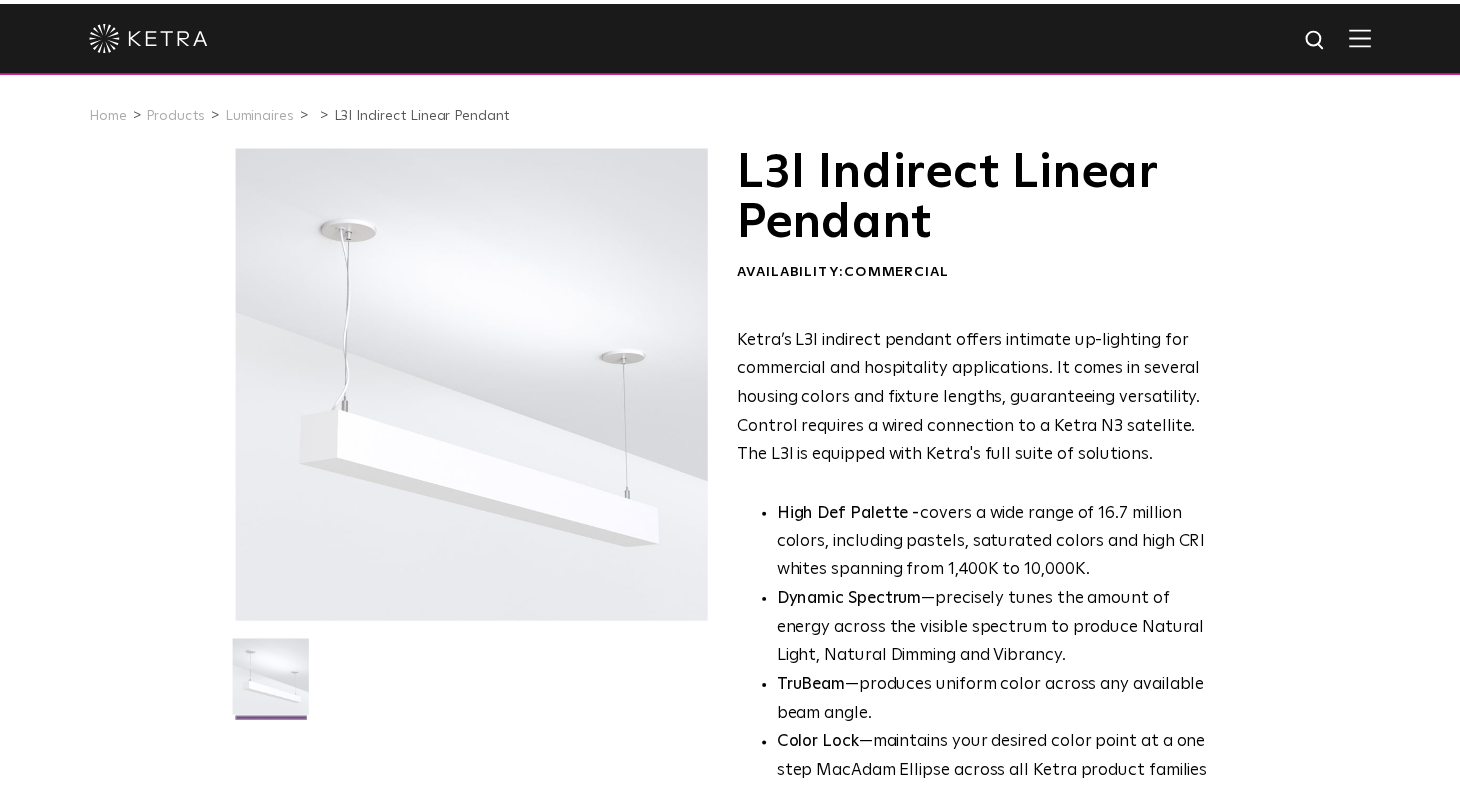 scroll, scrollTop: 0, scrollLeft: 0, axis: both 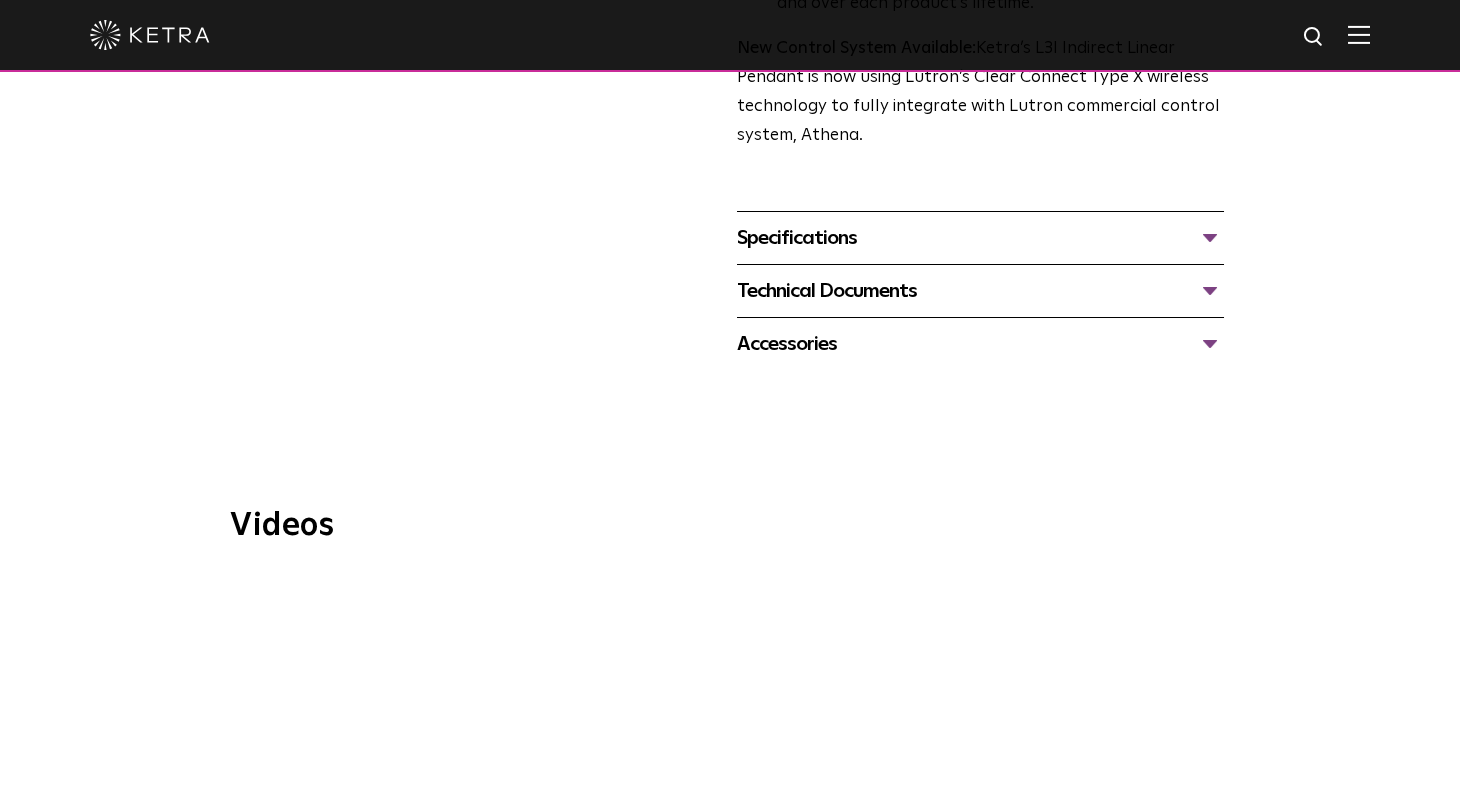 click on "Specifications" at bounding box center [980, 238] 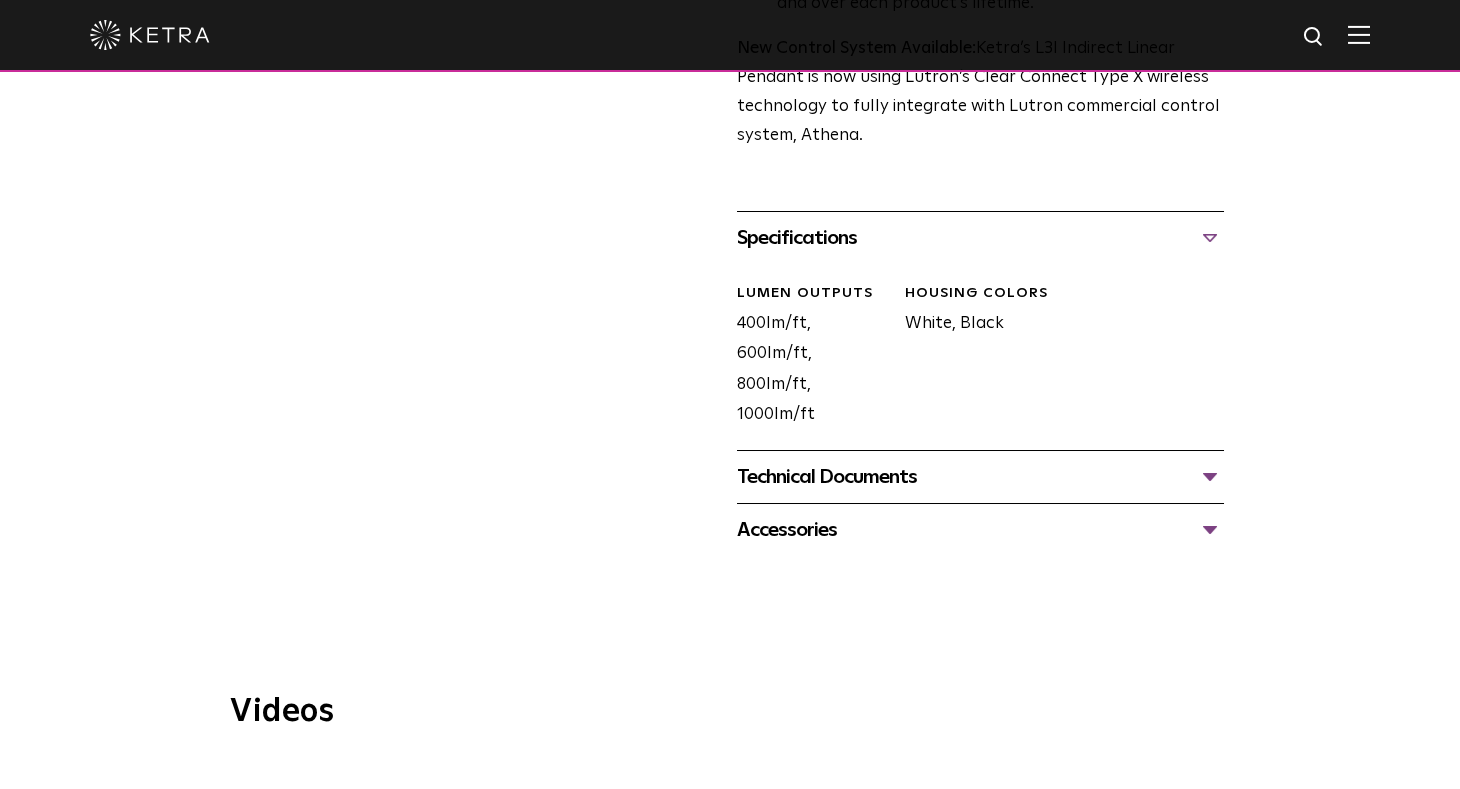 click on "Specifications" at bounding box center [980, 238] 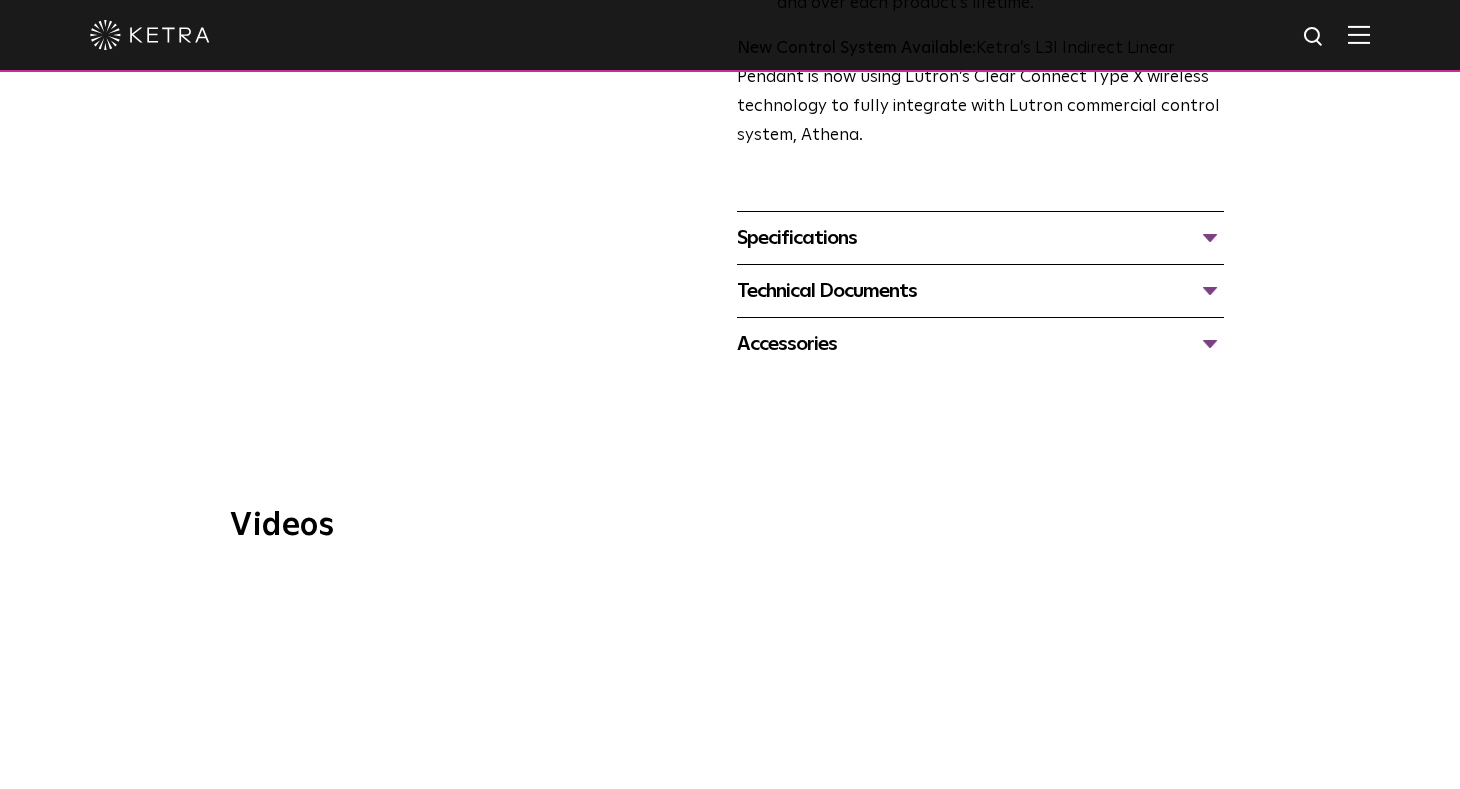 click on "Technical Documents" at bounding box center [980, 291] 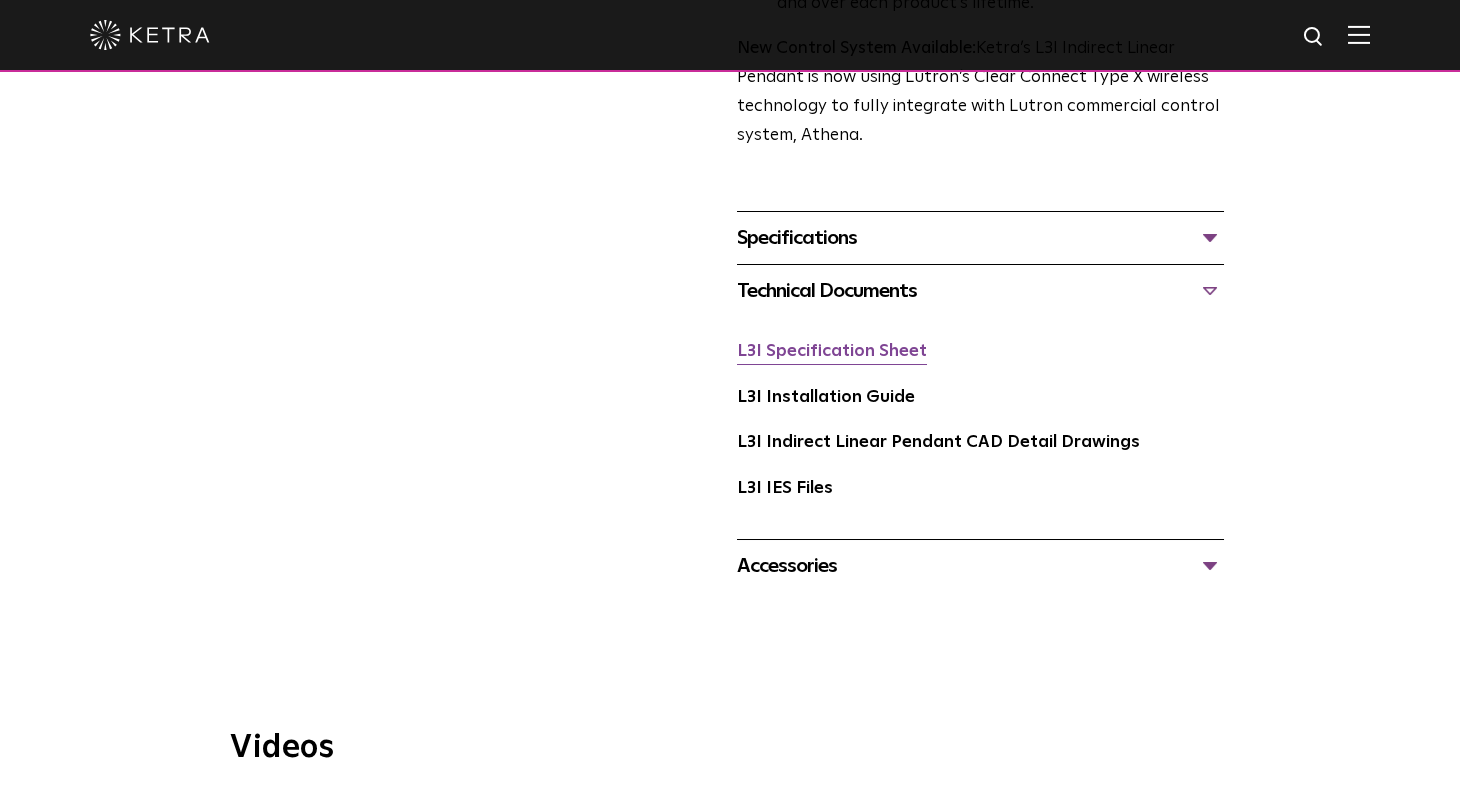 click on "L3I Specification Sheet" at bounding box center [832, 351] 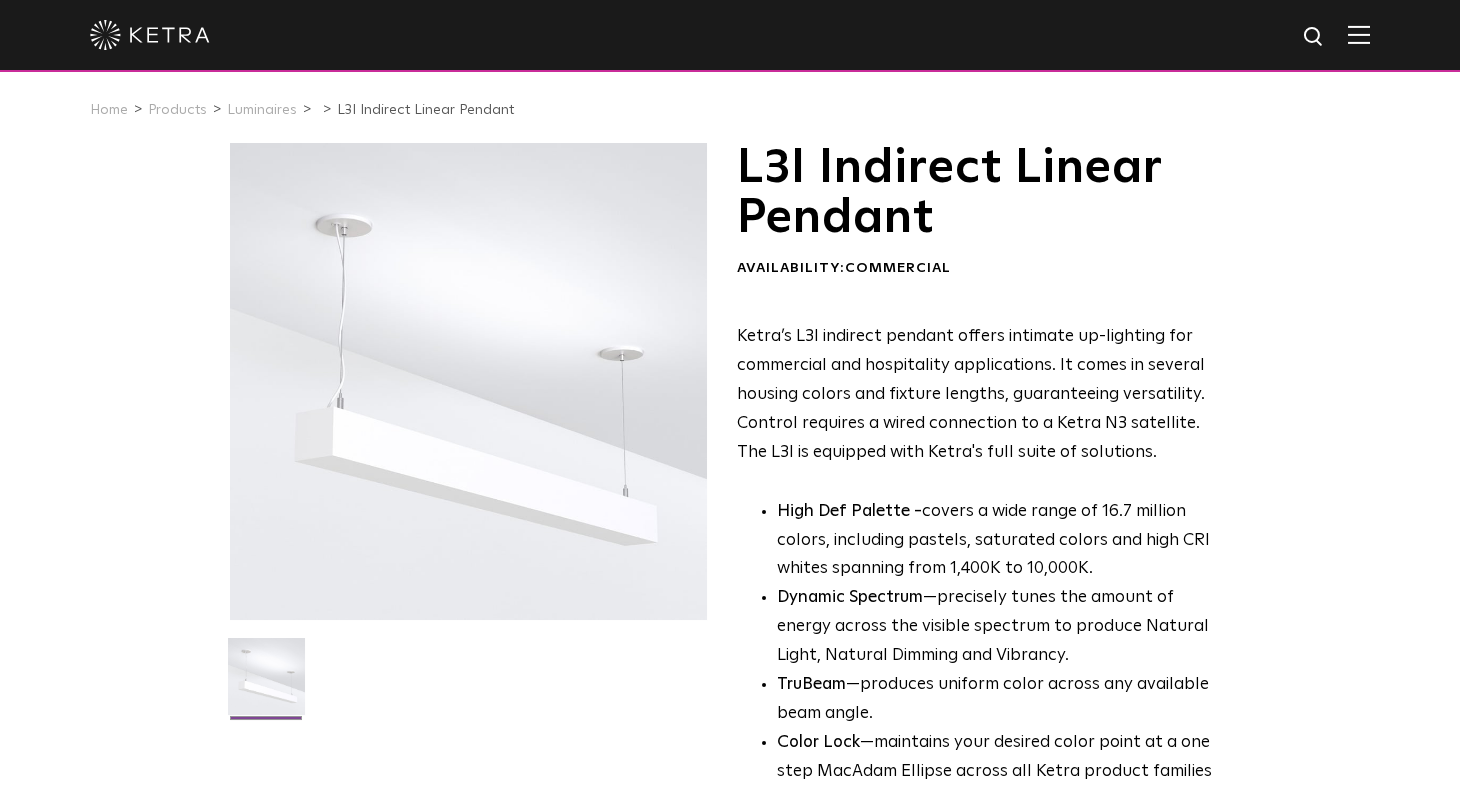 scroll, scrollTop: 0, scrollLeft: 0, axis: both 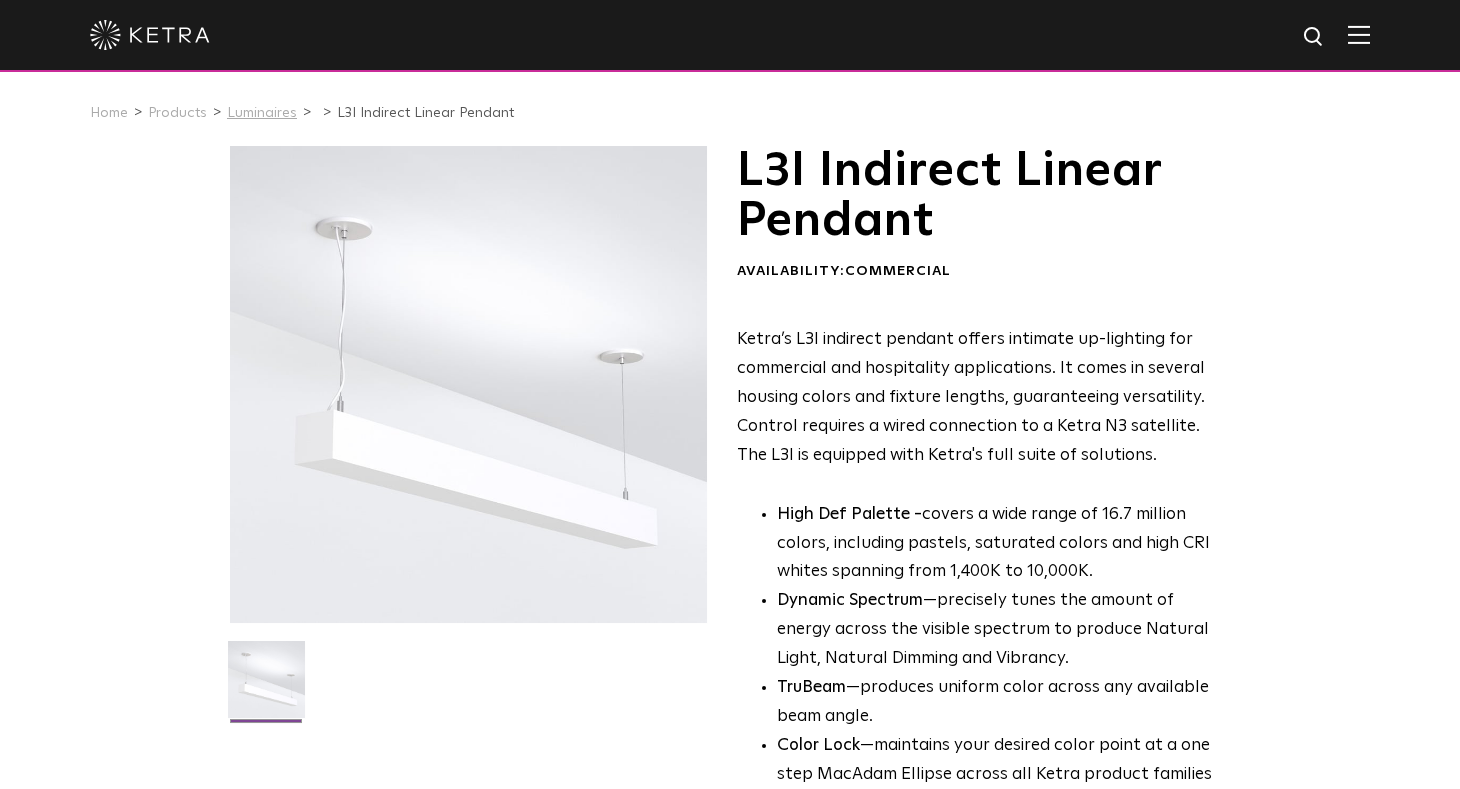 click on "Luminaires" at bounding box center (262, 113) 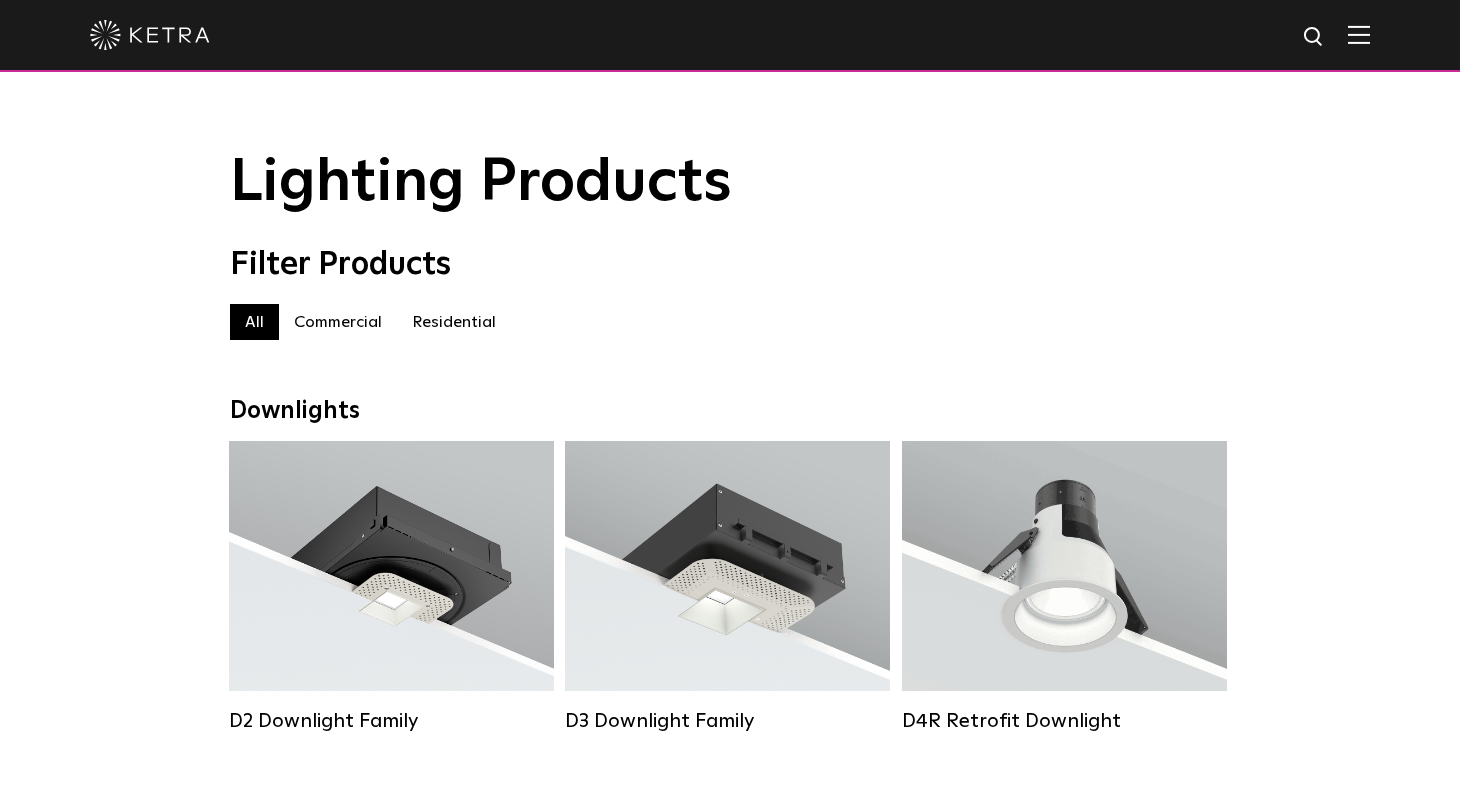 scroll, scrollTop: 0, scrollLeft: 0, axis: both 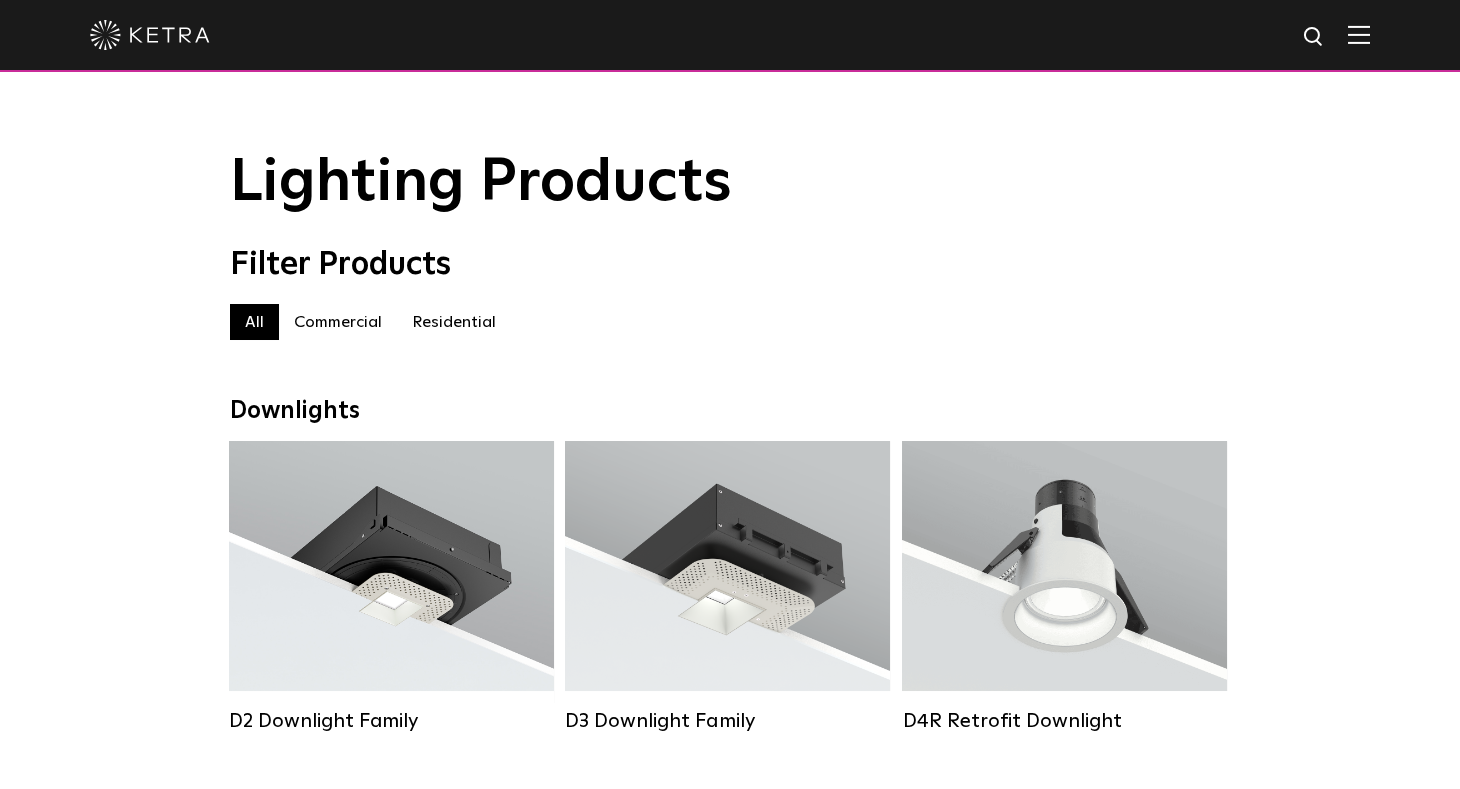 click on "Commercial" at bounding box center [338, 322] 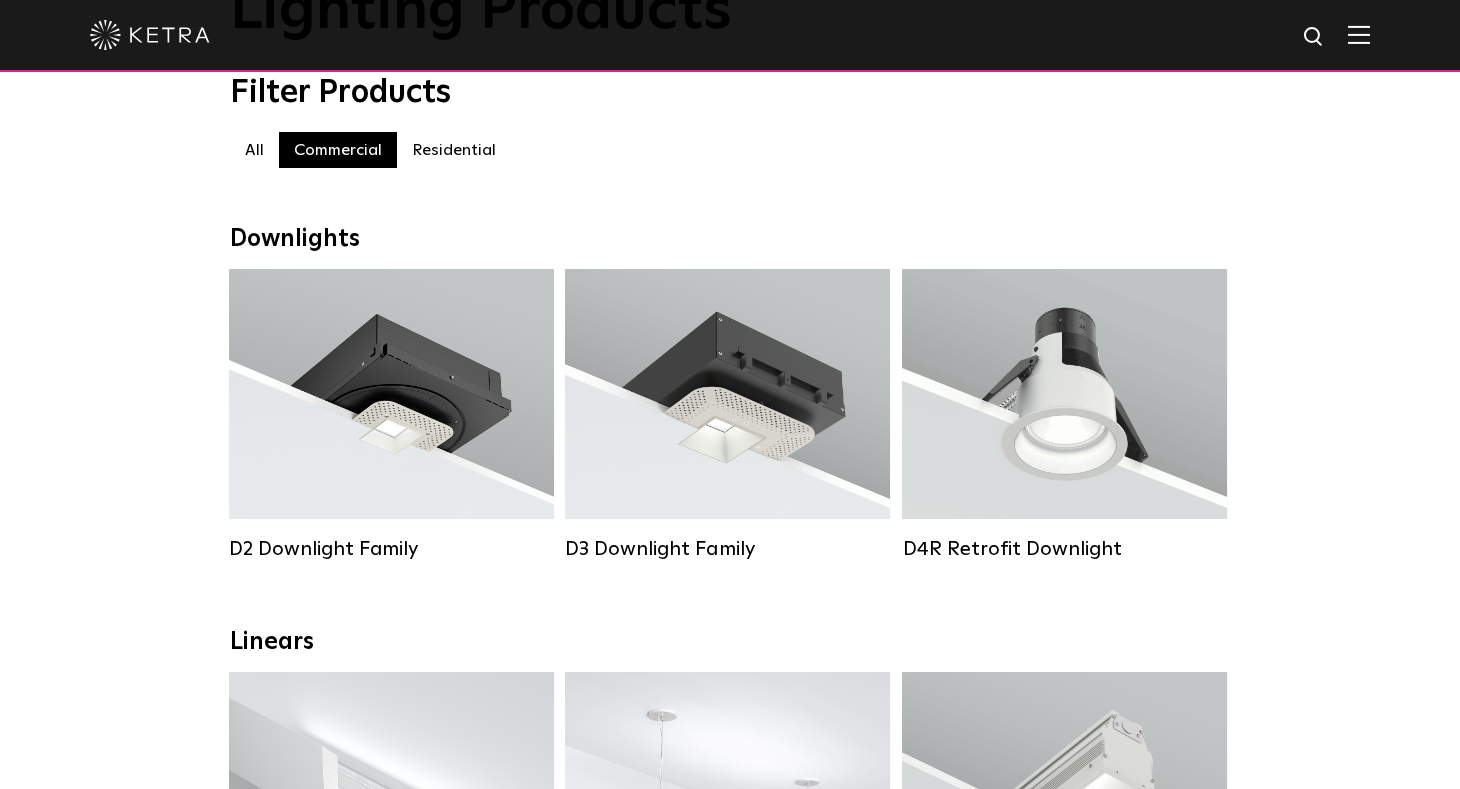scroll, scrollTop: 0, scrollLeft: 0, axis: both 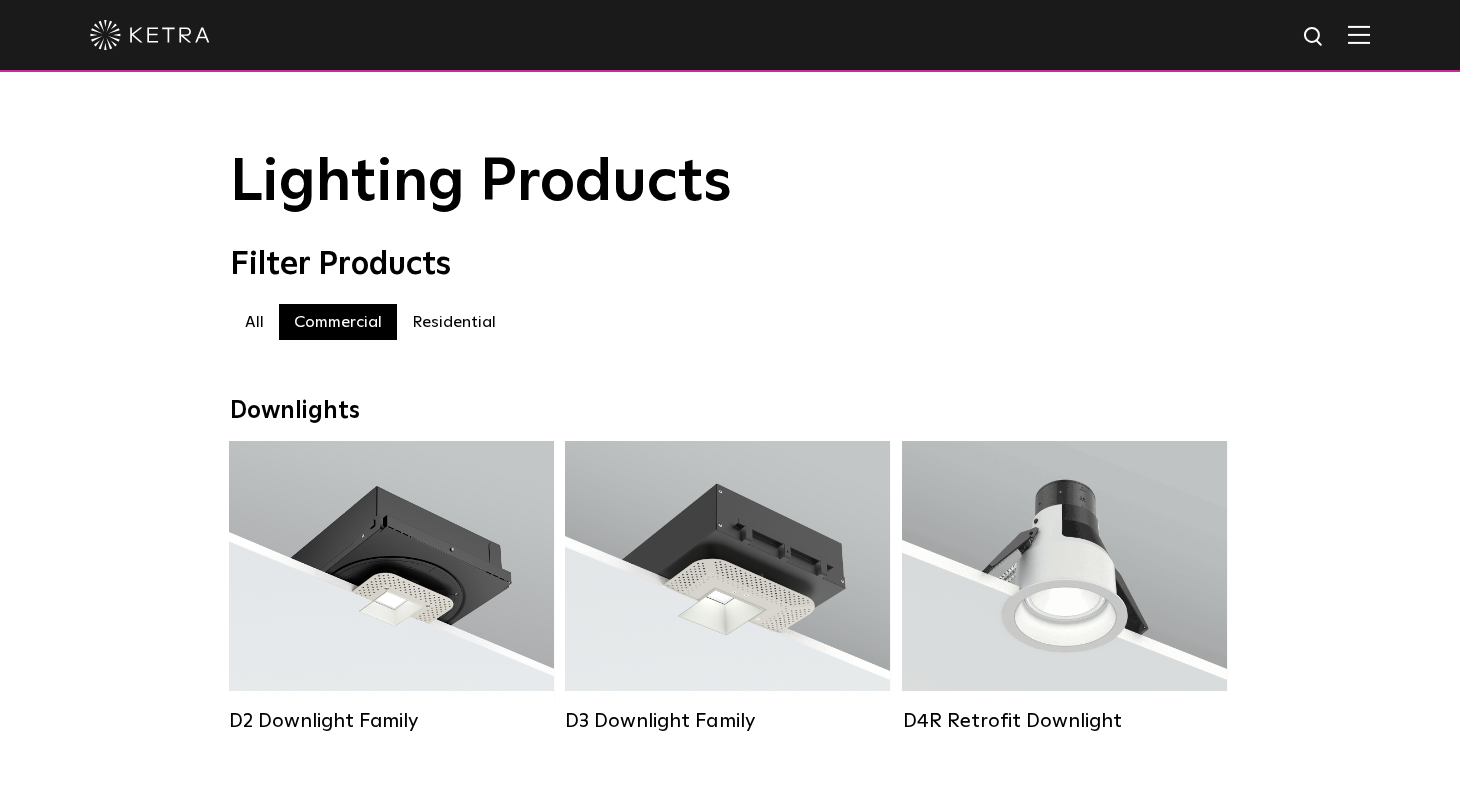 click on "All" at bounding box center (254, 322) 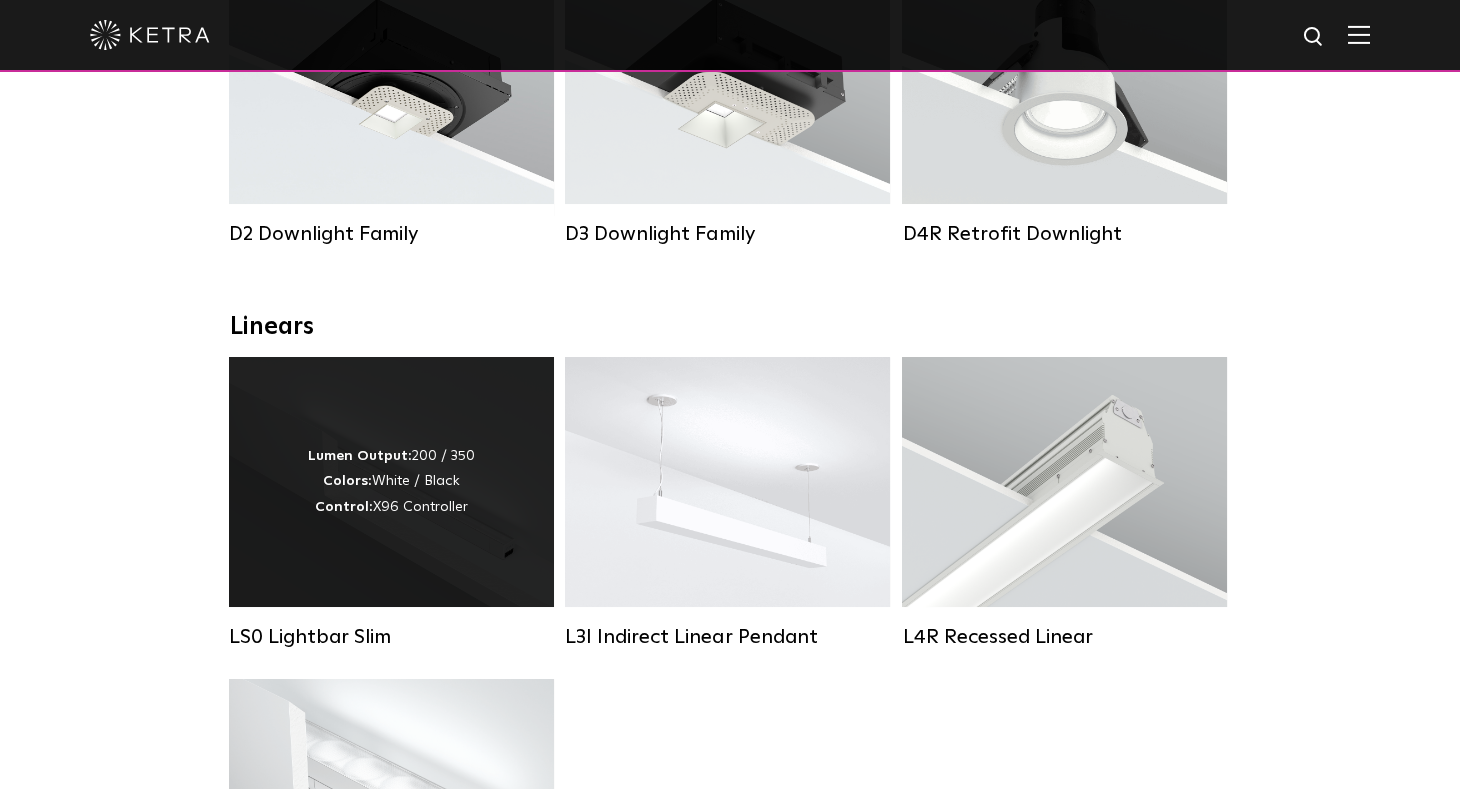 scroll, scrollTop: 499, scrollLeft: 0, axis: vertical 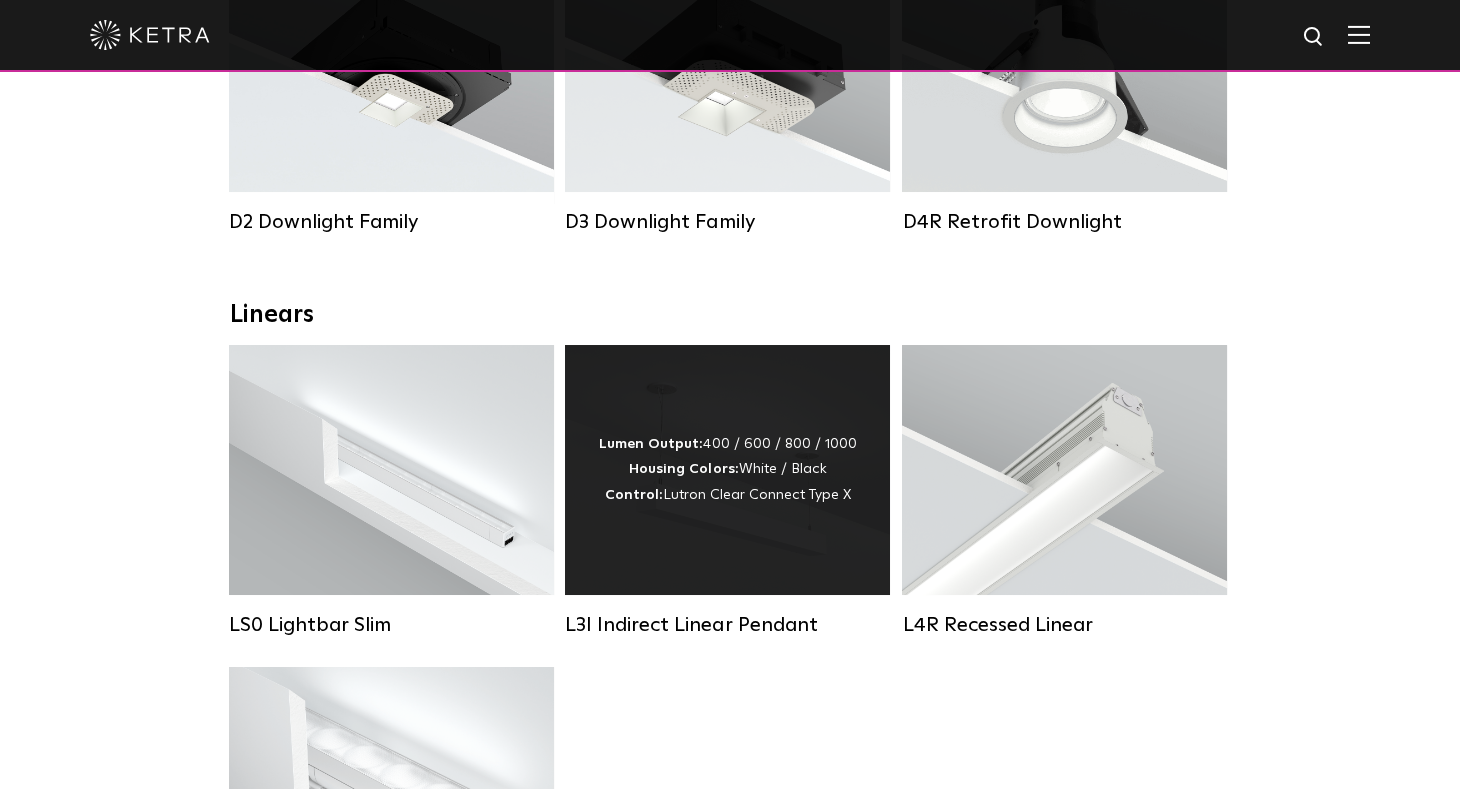 click on "Lumen Output:  400 / 600 / 800 / 1000 Housing Colors:  White / Black Control:  Lutron Clear Connect Type X" at bounding box center [727, 470] 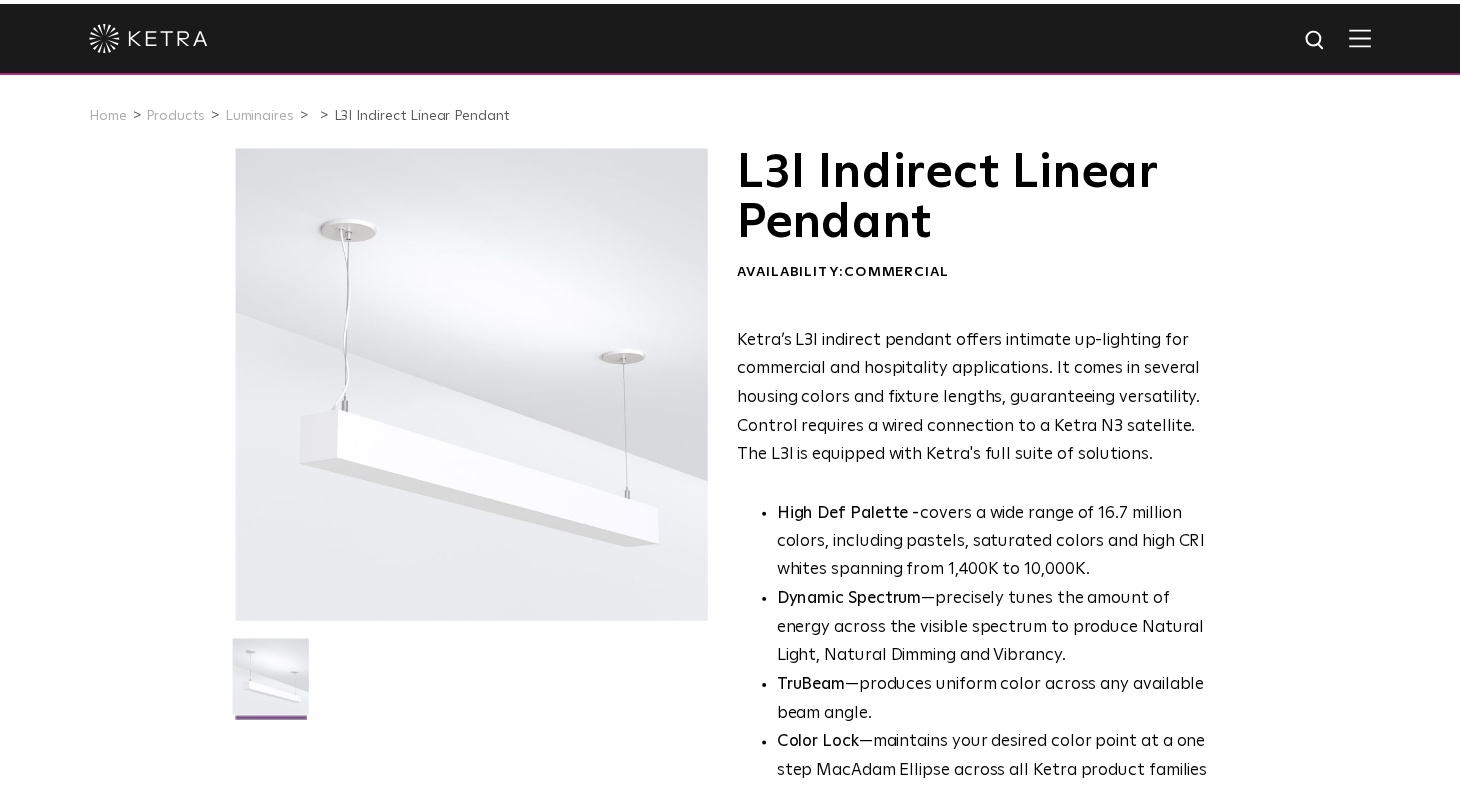 scroll, scrollTop: 0, scrollLeft: 0, axis: both 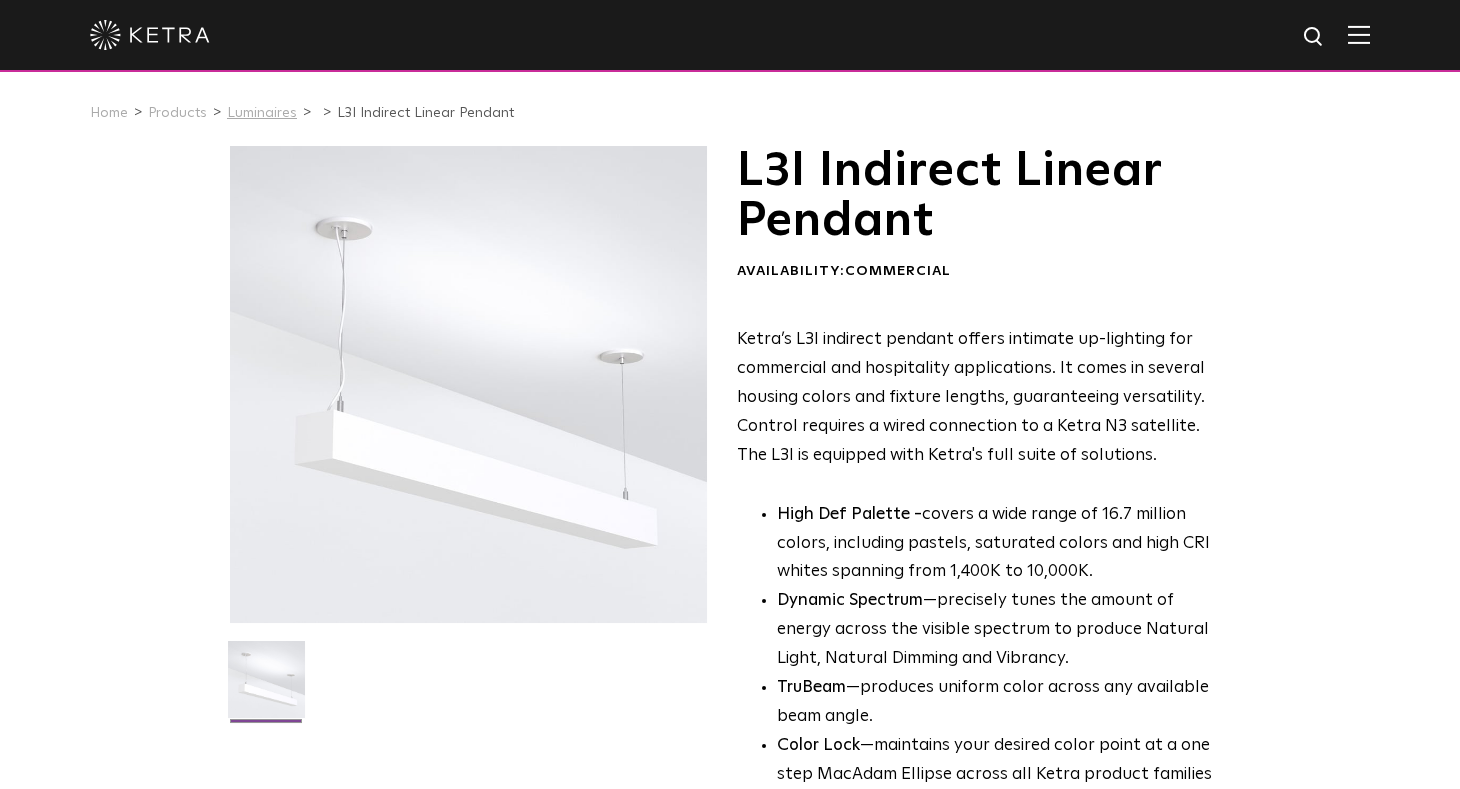 click on "Luminaires" at bounding box center (262, 113) 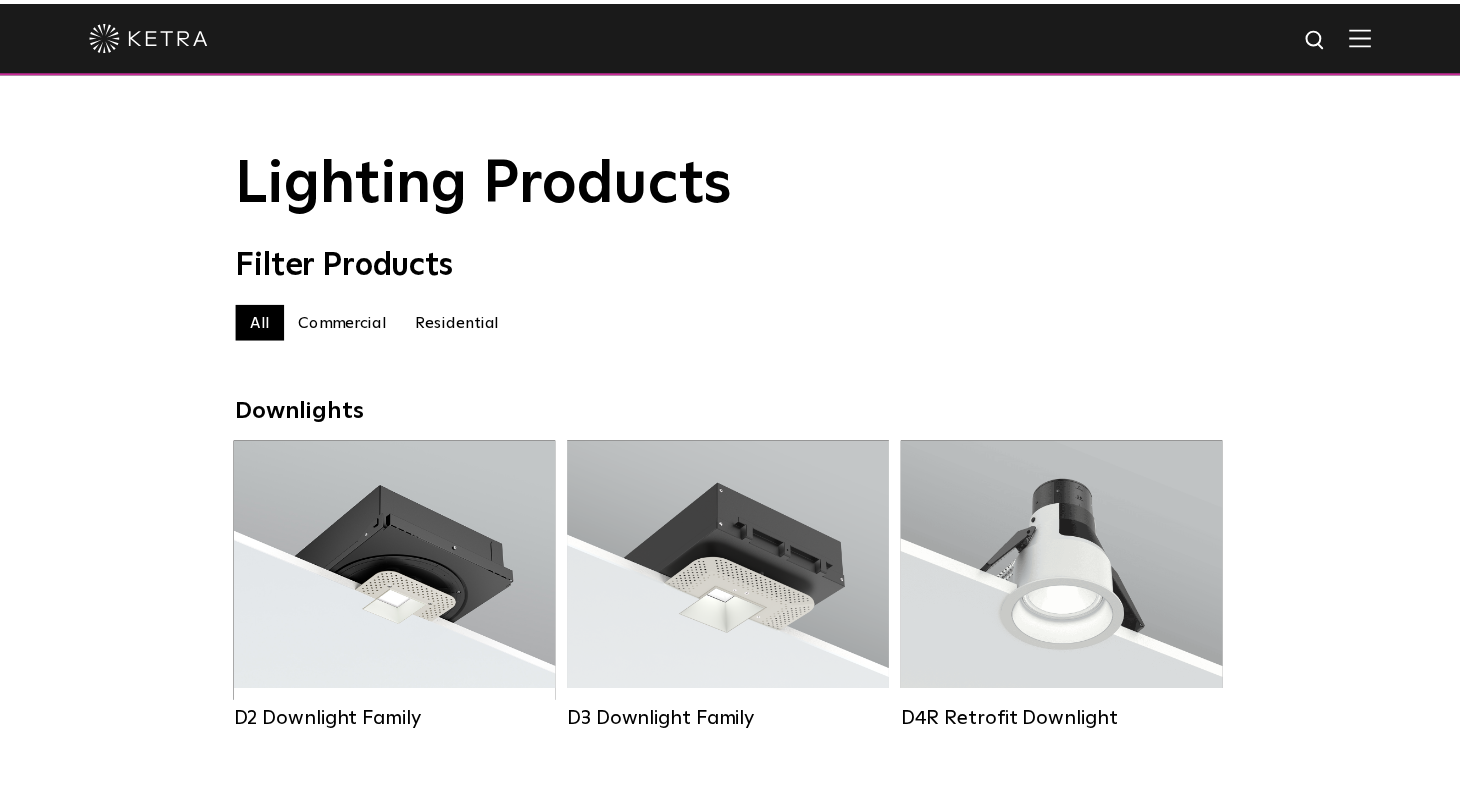 scroll, scrollTop: 0, scrollLeft: 0, axis: both 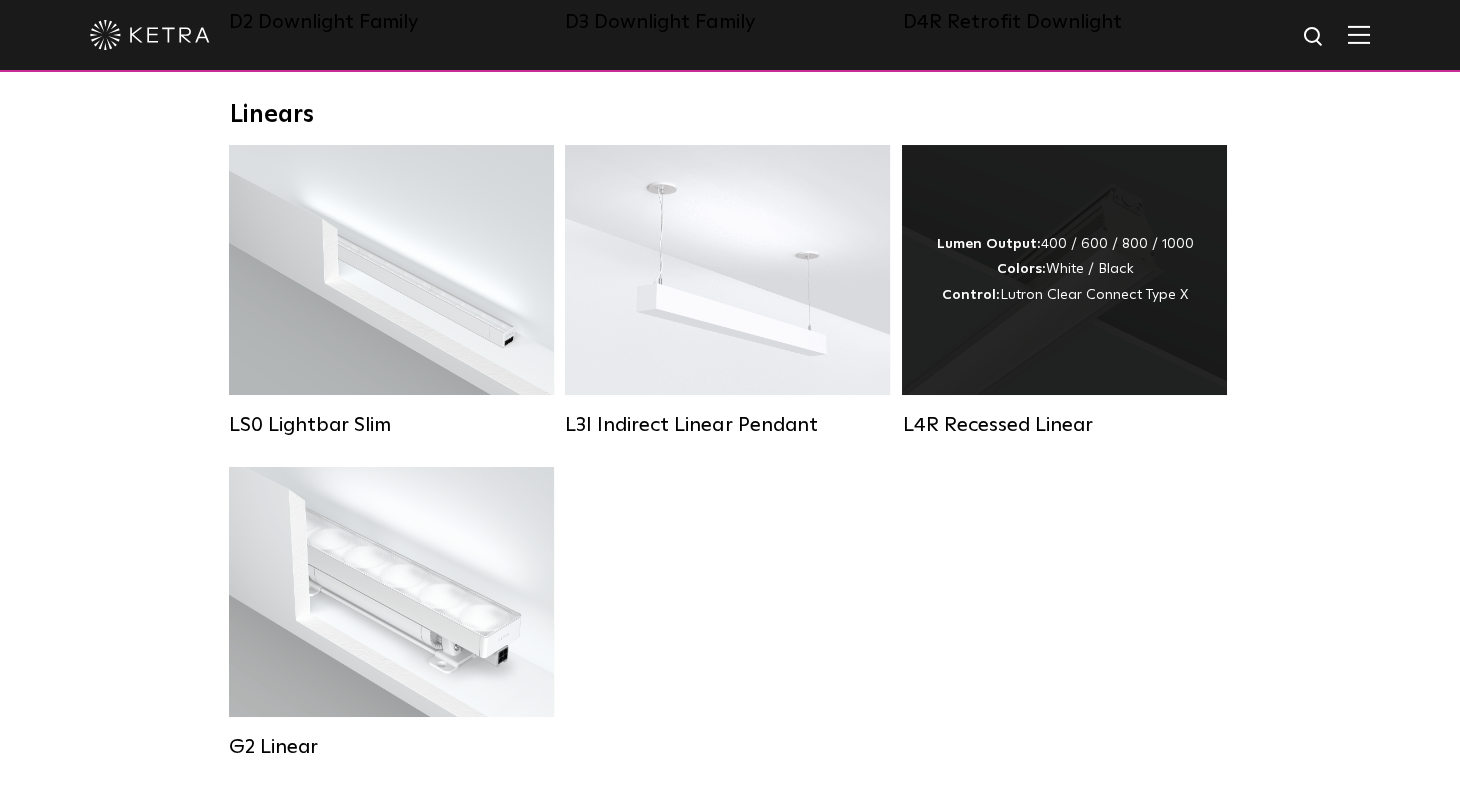 click on "Lumen Output:  400 / 600 / 800 / 1000 Colors:  White / Black Control:  Lutron Clear Connect Type X" at bounding box center [1064, 270] 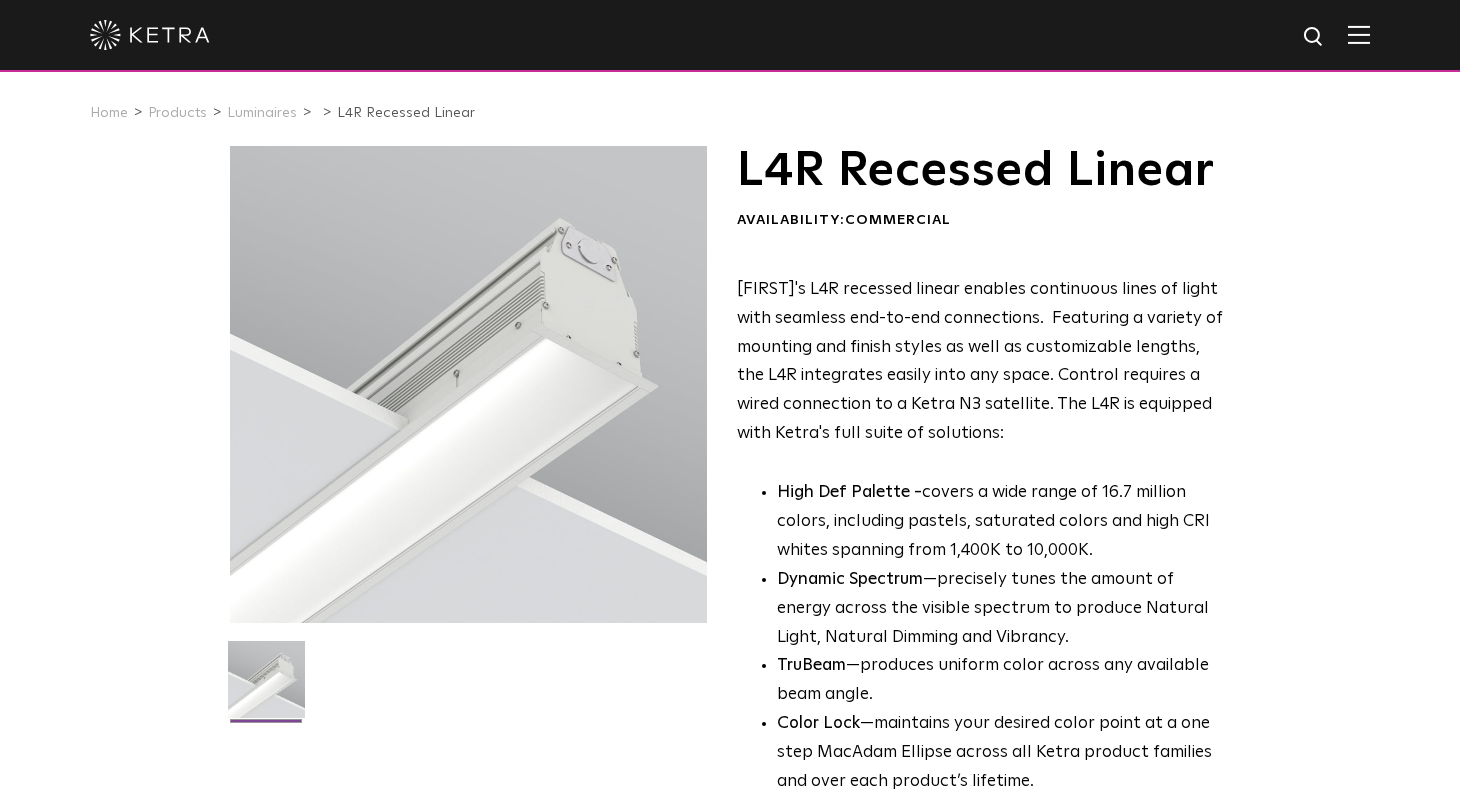 scroll, scrollTop: 0, scrollLeft: 0, axis: both 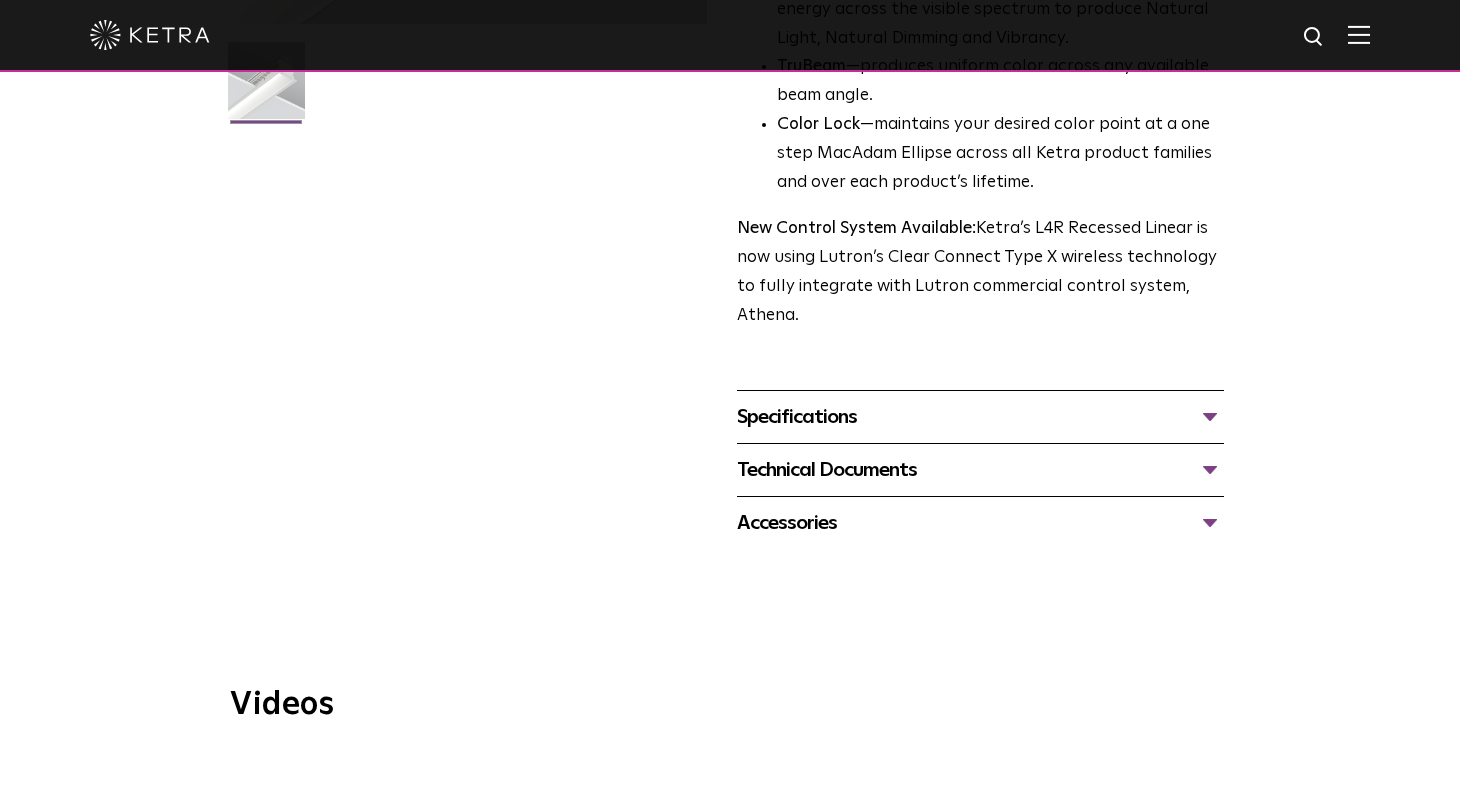 click on "Technical Documents" at bounding box center [980, 470] 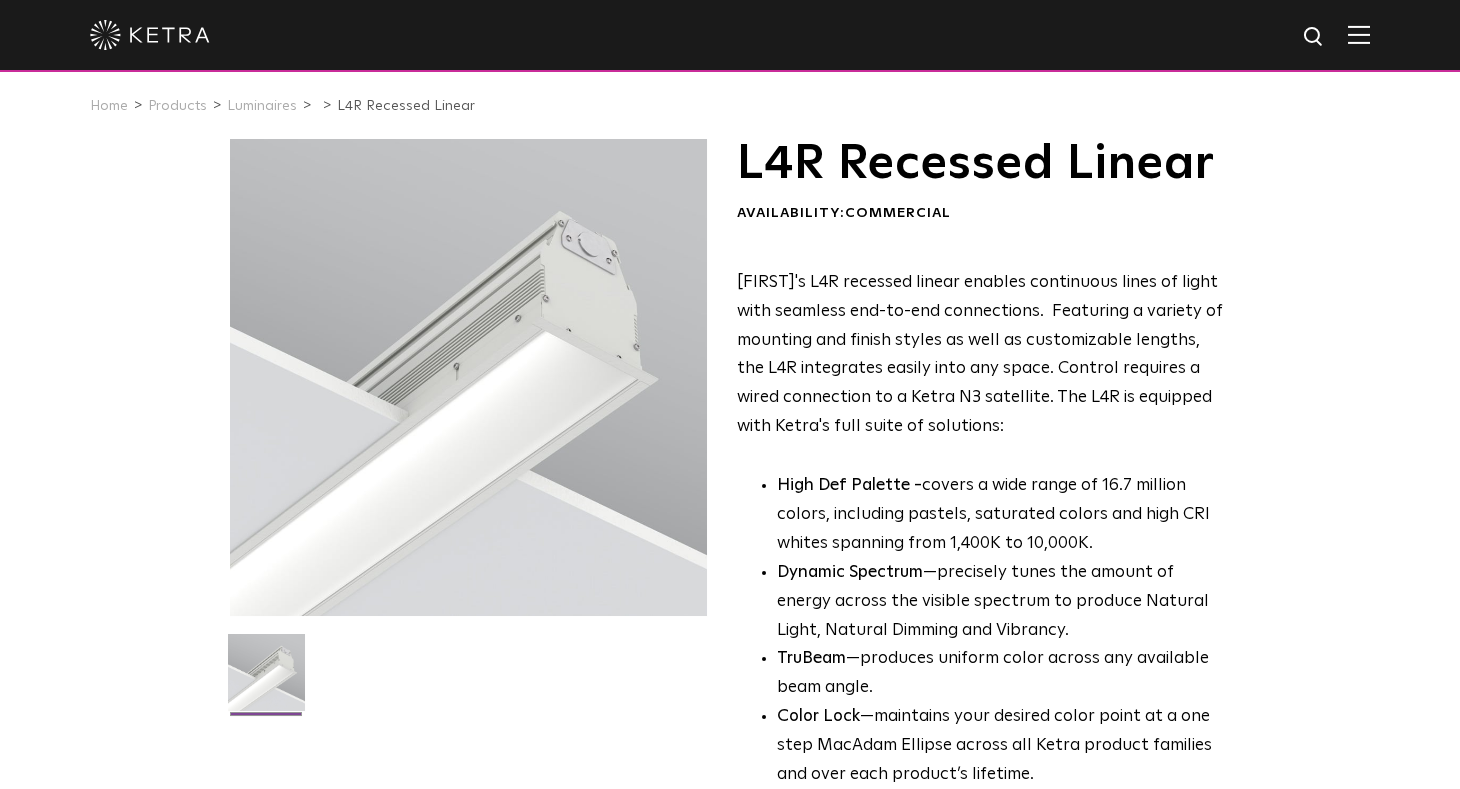 scroll, scrollTop: 0, scrollLeft: 0, axis: both 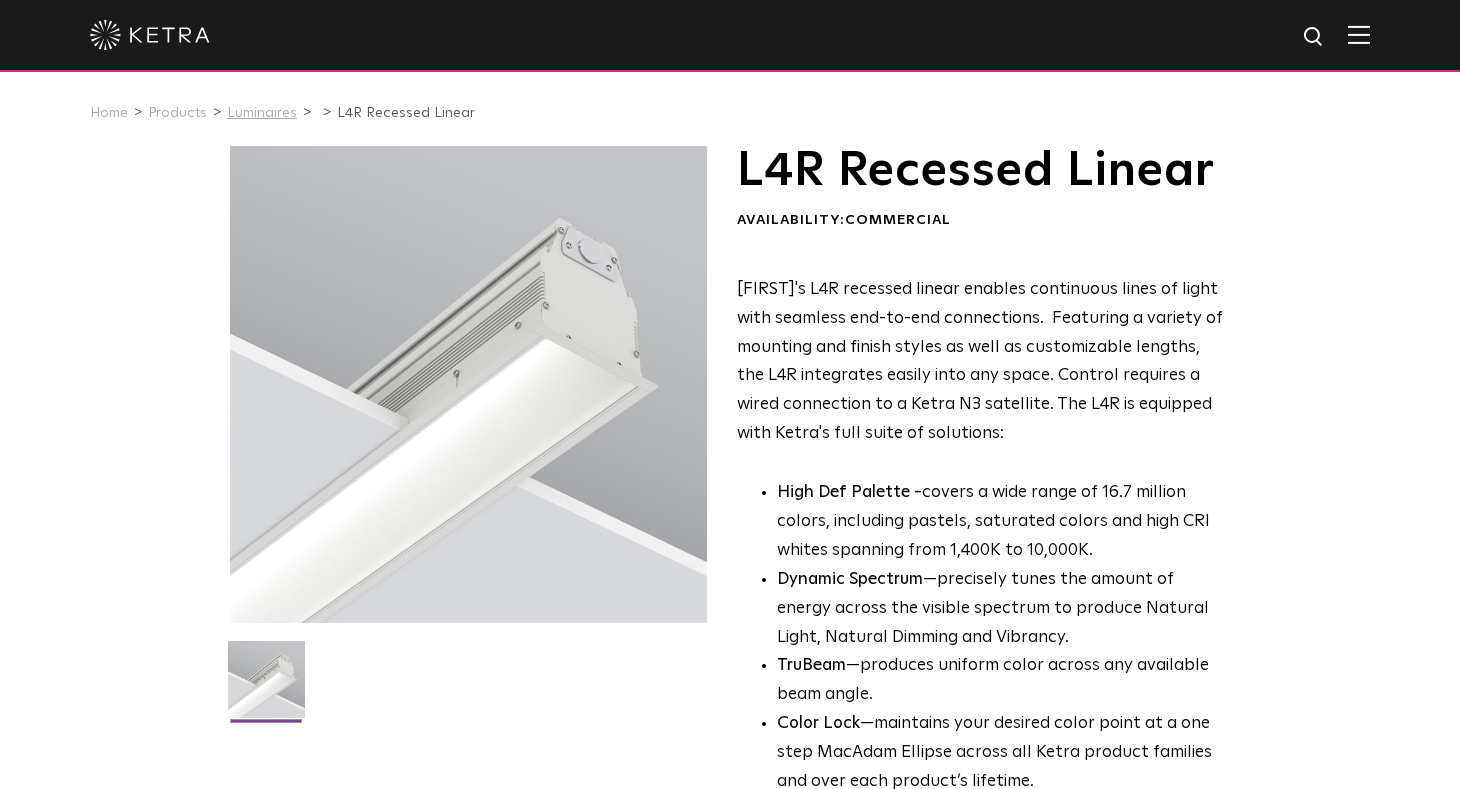 click on "Luminaires" at bounding box center [262, 113] 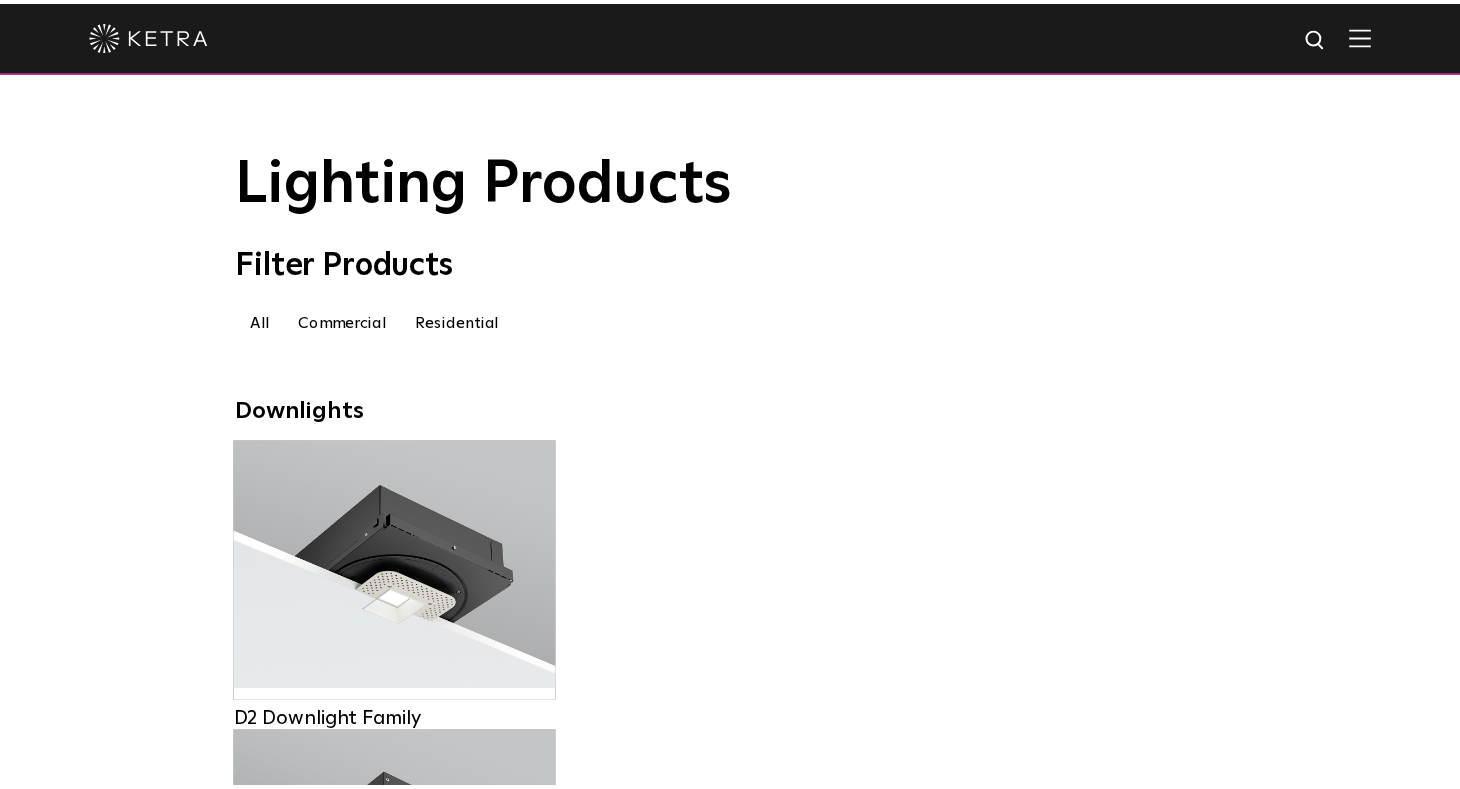 scroll, scrollTop: 0, scrollLeft: 0, axis: both 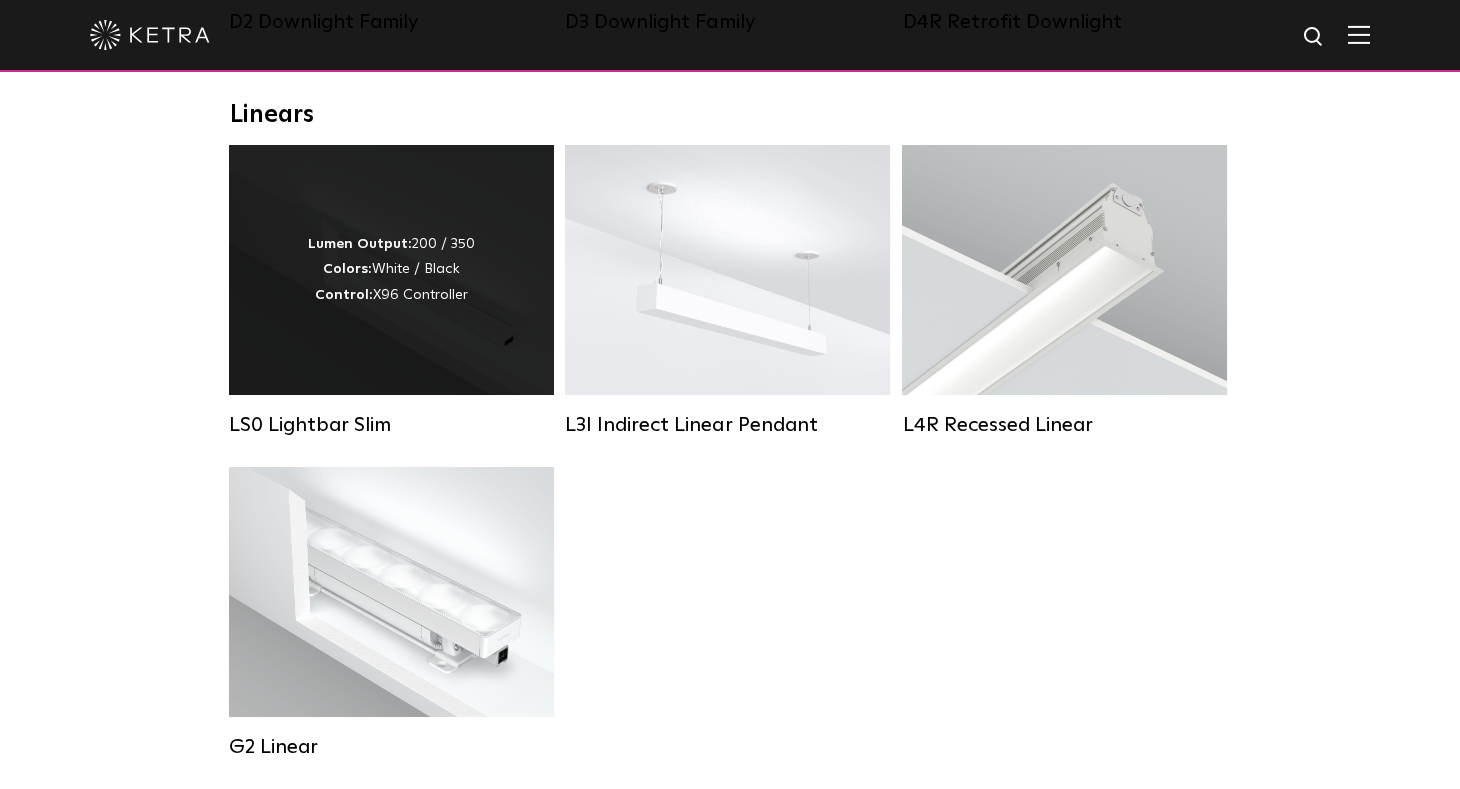 click on "Lumen Output:  200 / 350 Colors:  White / Black Control:  X96 Controller" at bounding box center (391, 270) 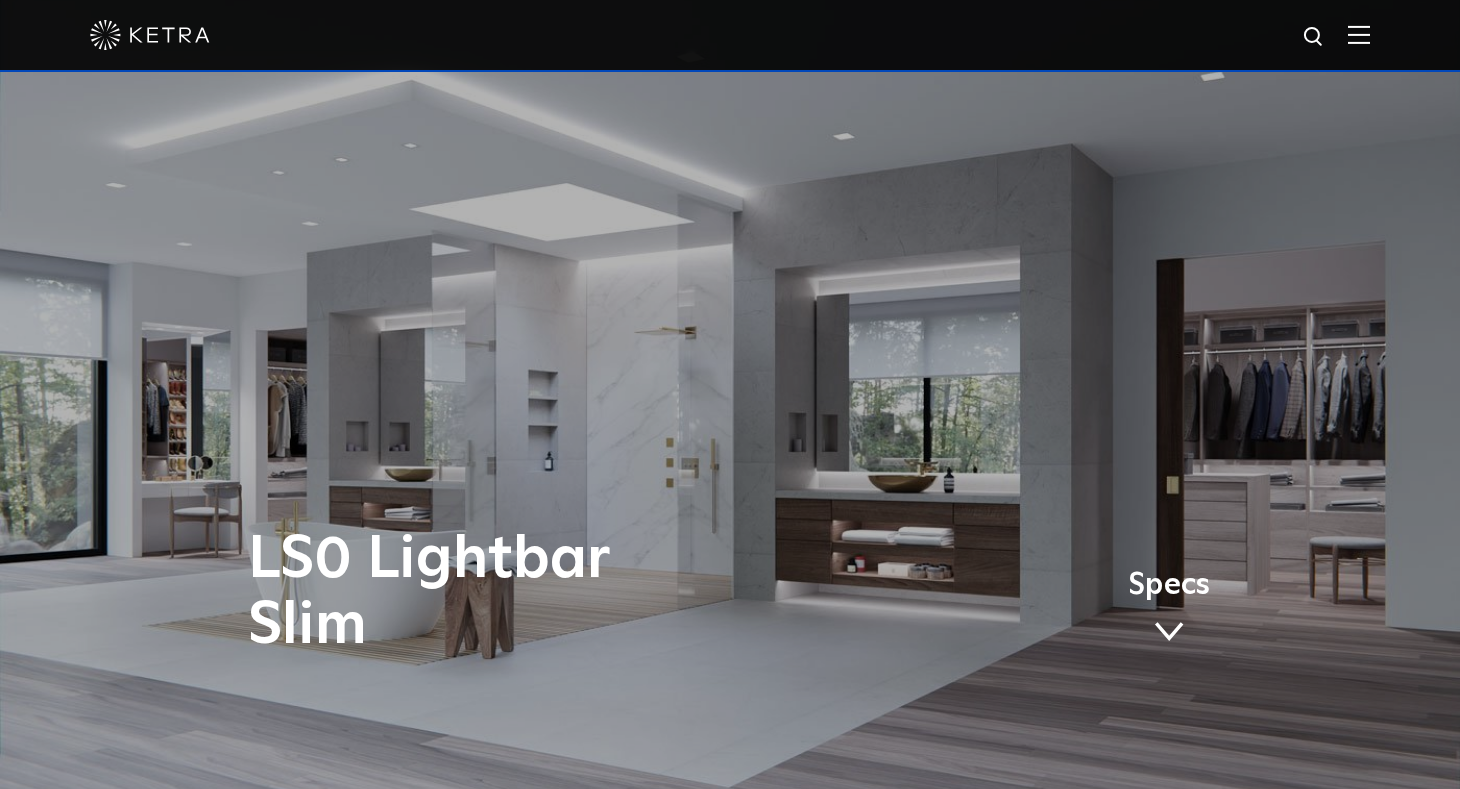 scroll, scrollTop: 0, scrollLeft: 0, axis: both 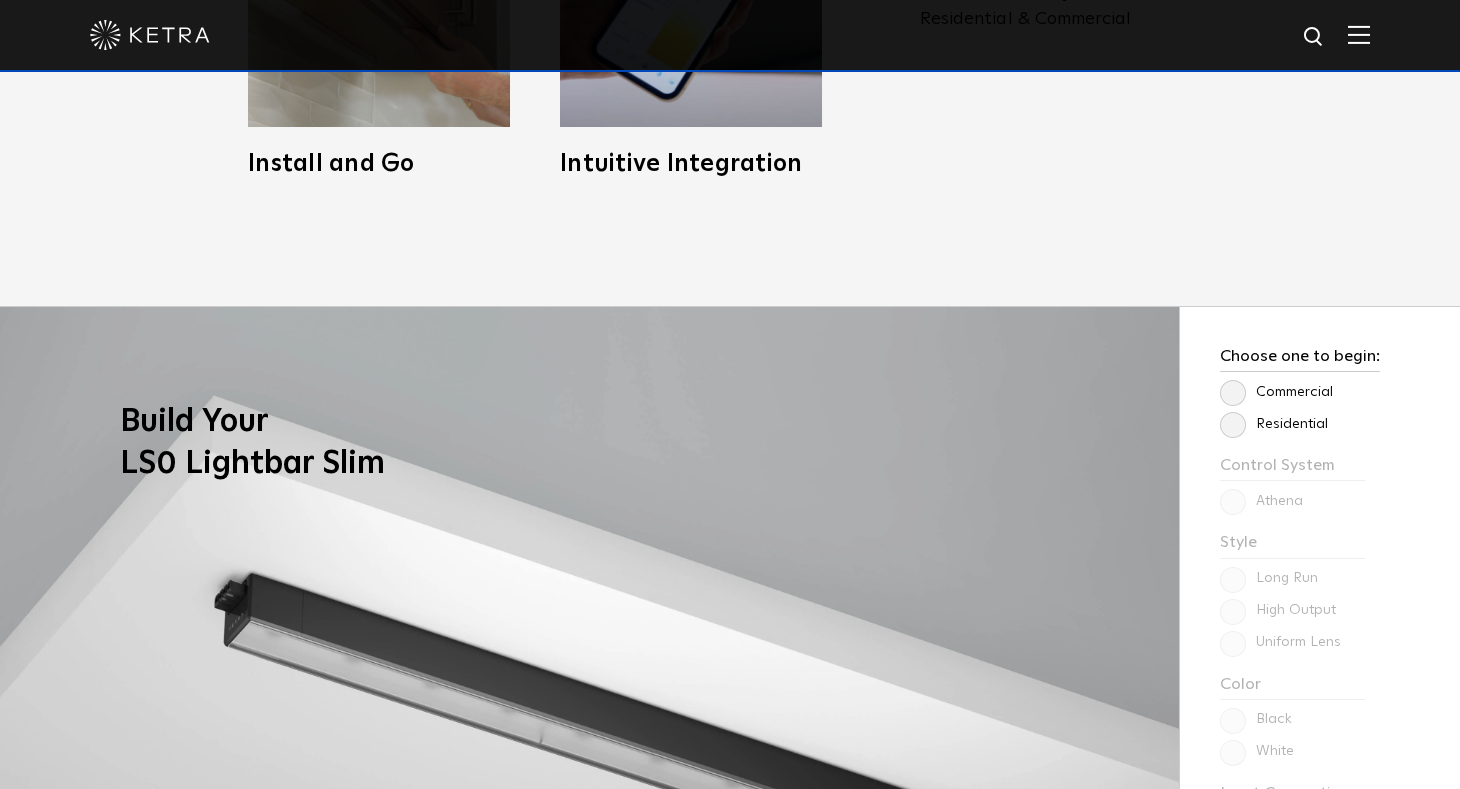 click on "Commercial" at bounding box center [1276, 392] 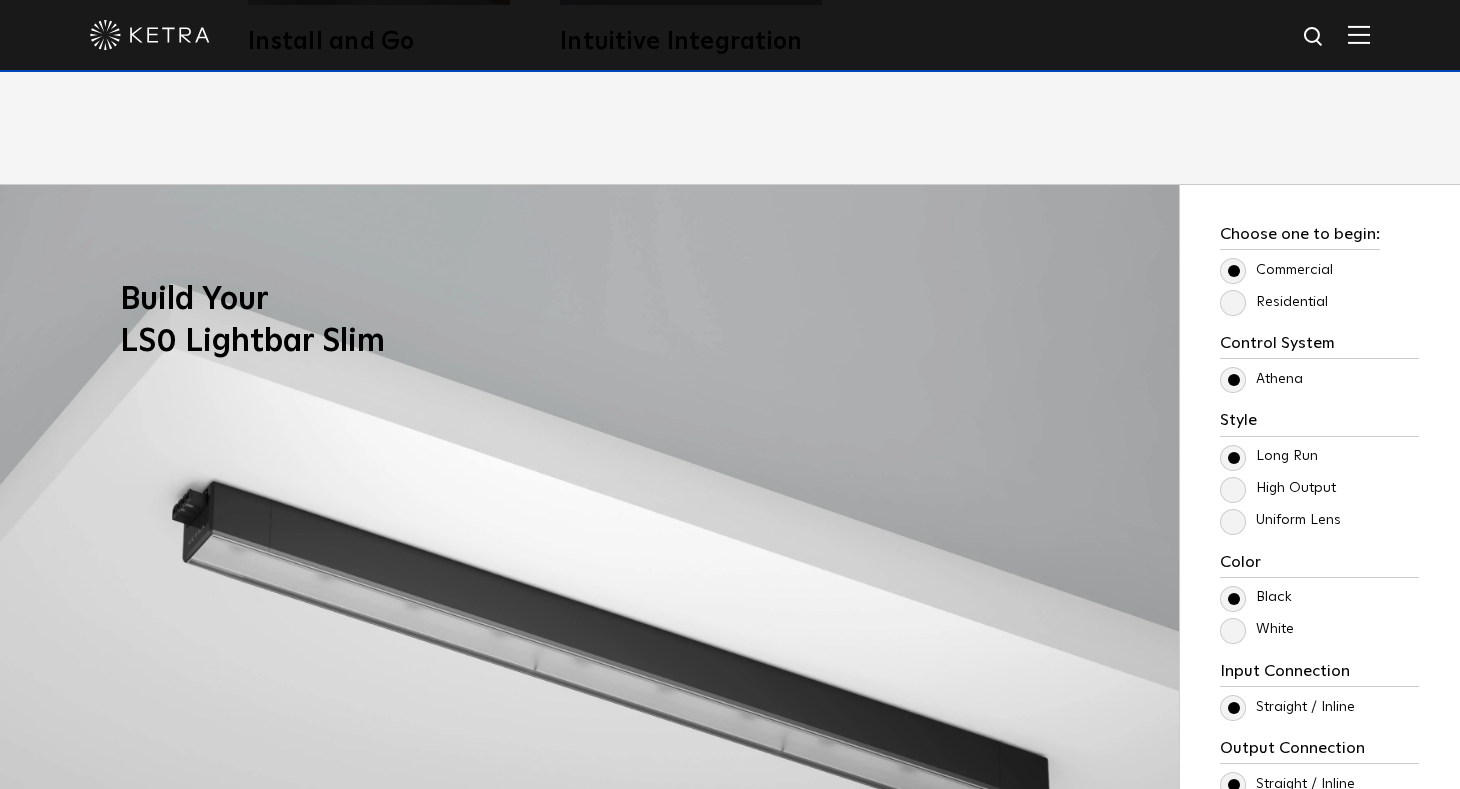 scroll, scrollTop: 1599, scrollLeft: 0, axis: vertical 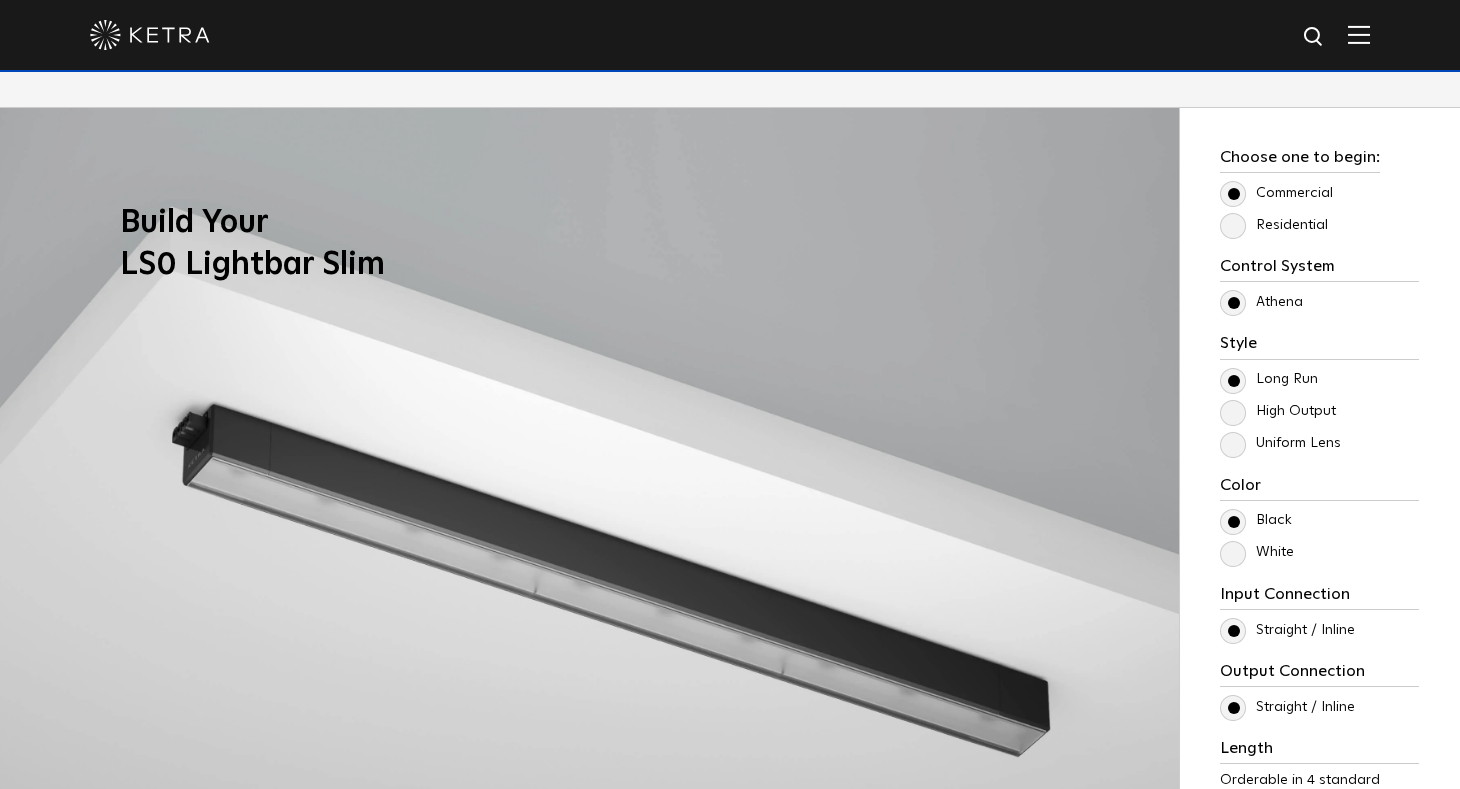 click on "High Output" at bounding box center [1278, 411] 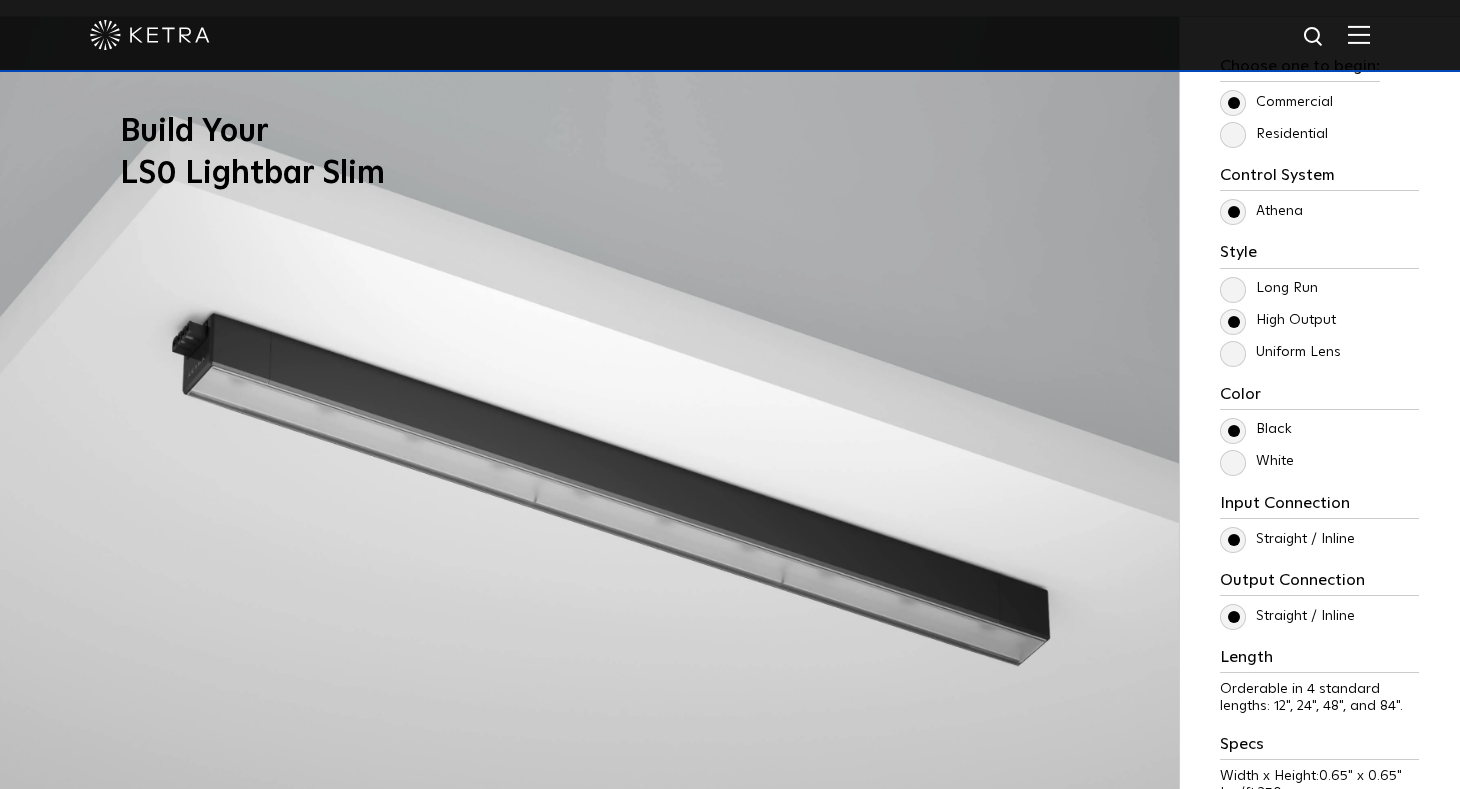 scroll, scrollTop: 1700, scrollLeft: 0, axis: vertical 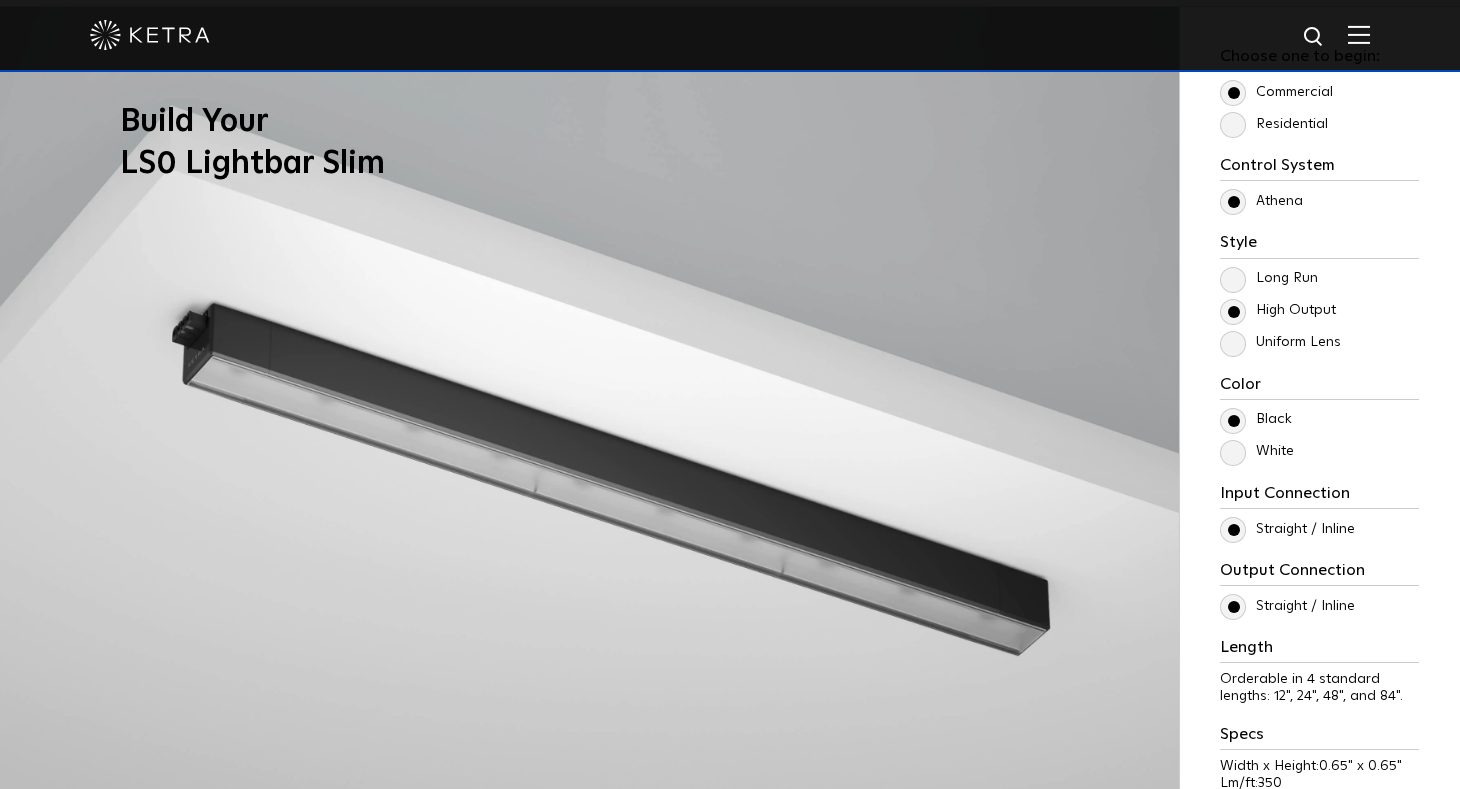 click on "White" at bounding box center (1257, 451) 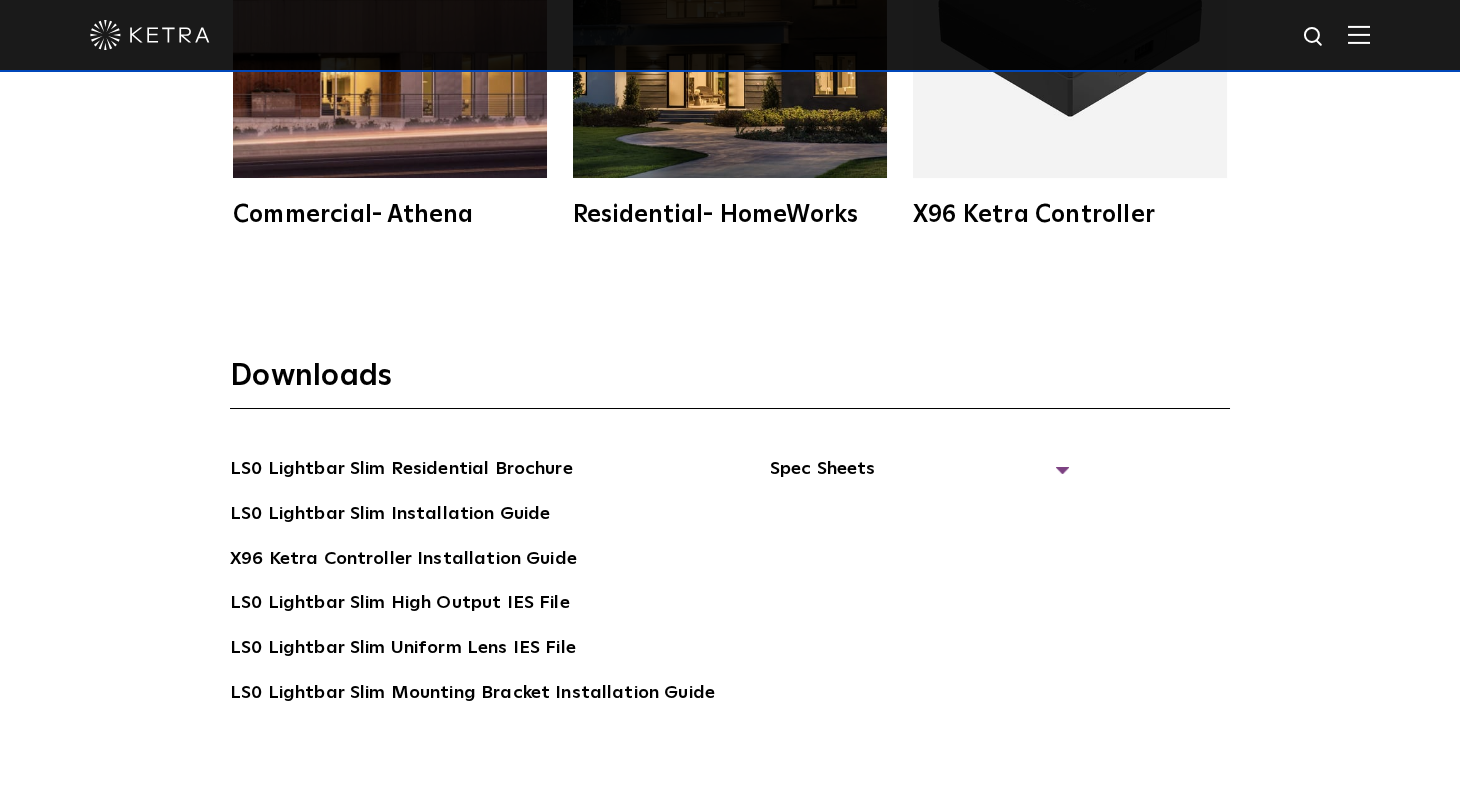 scroll, scrollTop: 3600, scrollLeft: 0, axis: vertical 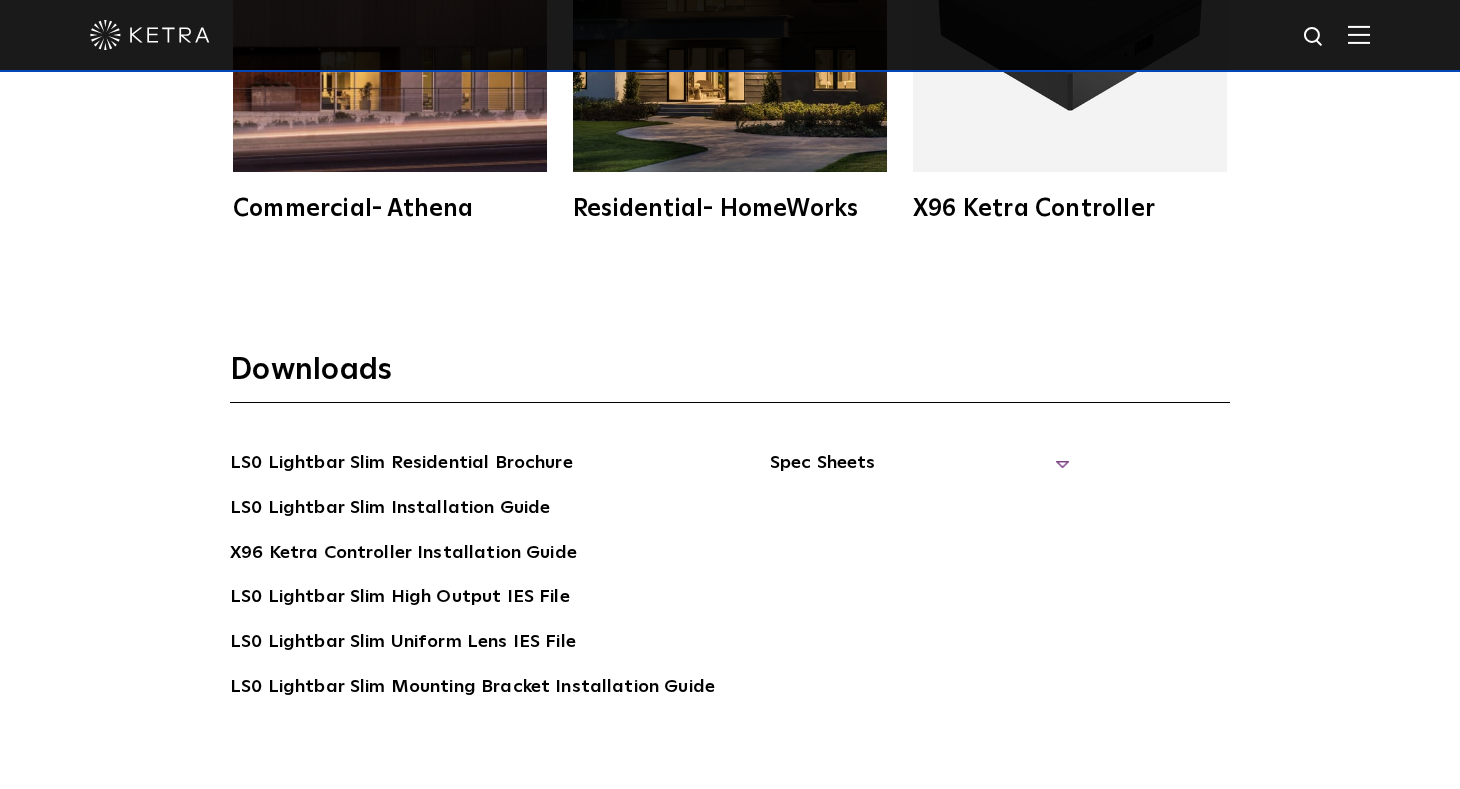 click on "Spec Sheets" at bounding box center [920, 471] 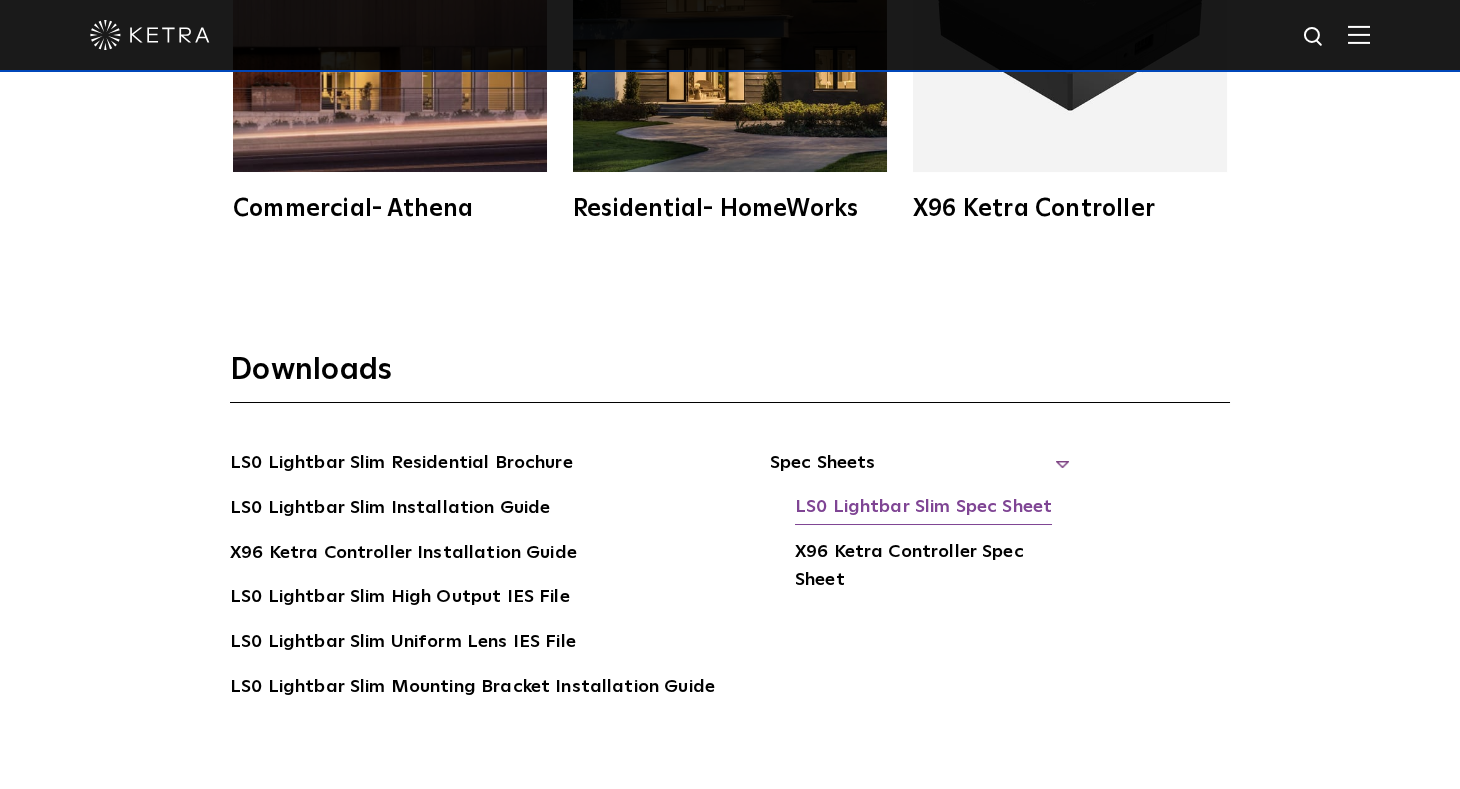 click on "LS0 Lightbar Slim Spec Sheet" at bounding box center (923, 509) 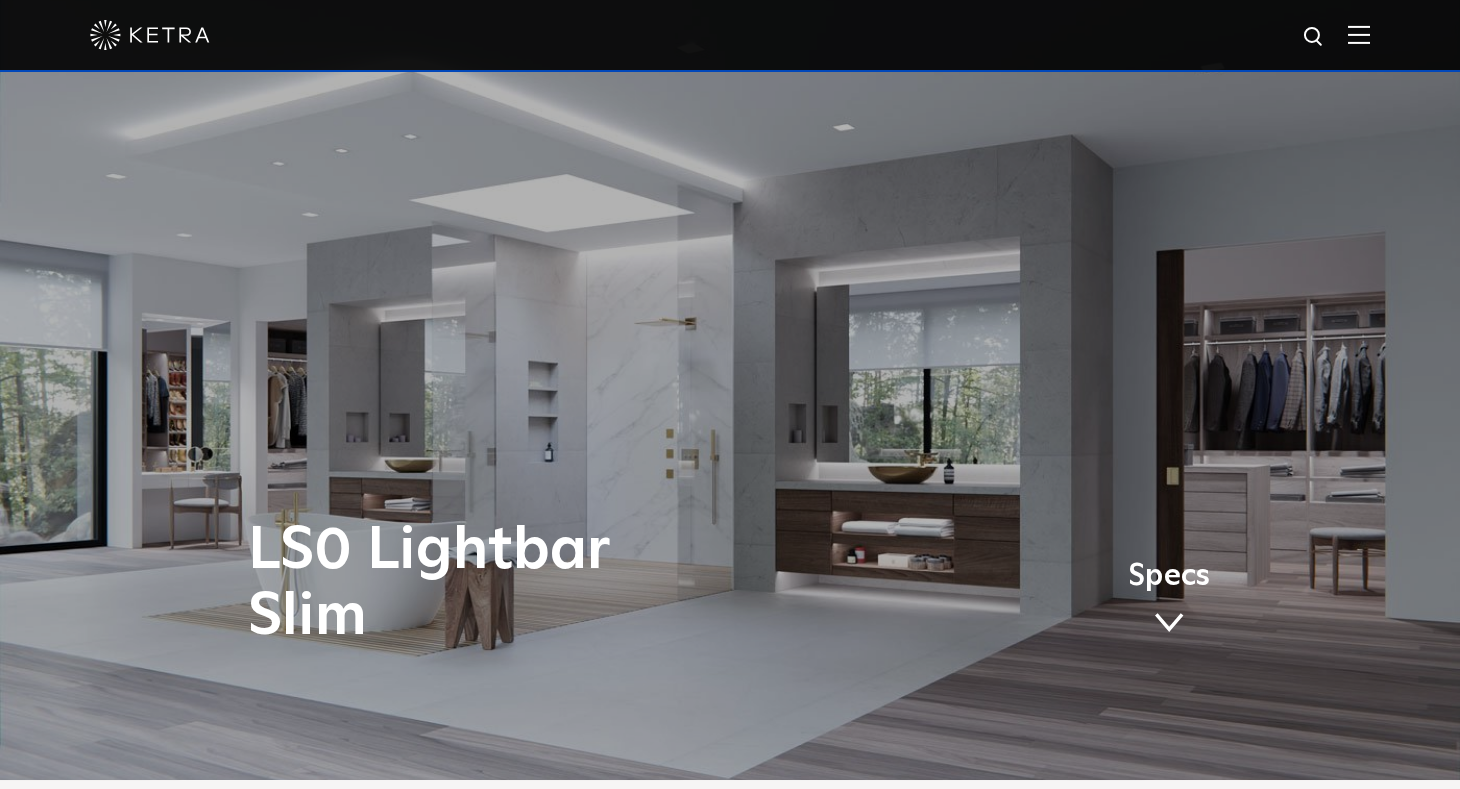 scroll, scrollTop: 0, scrollLeft: 0, axis: both 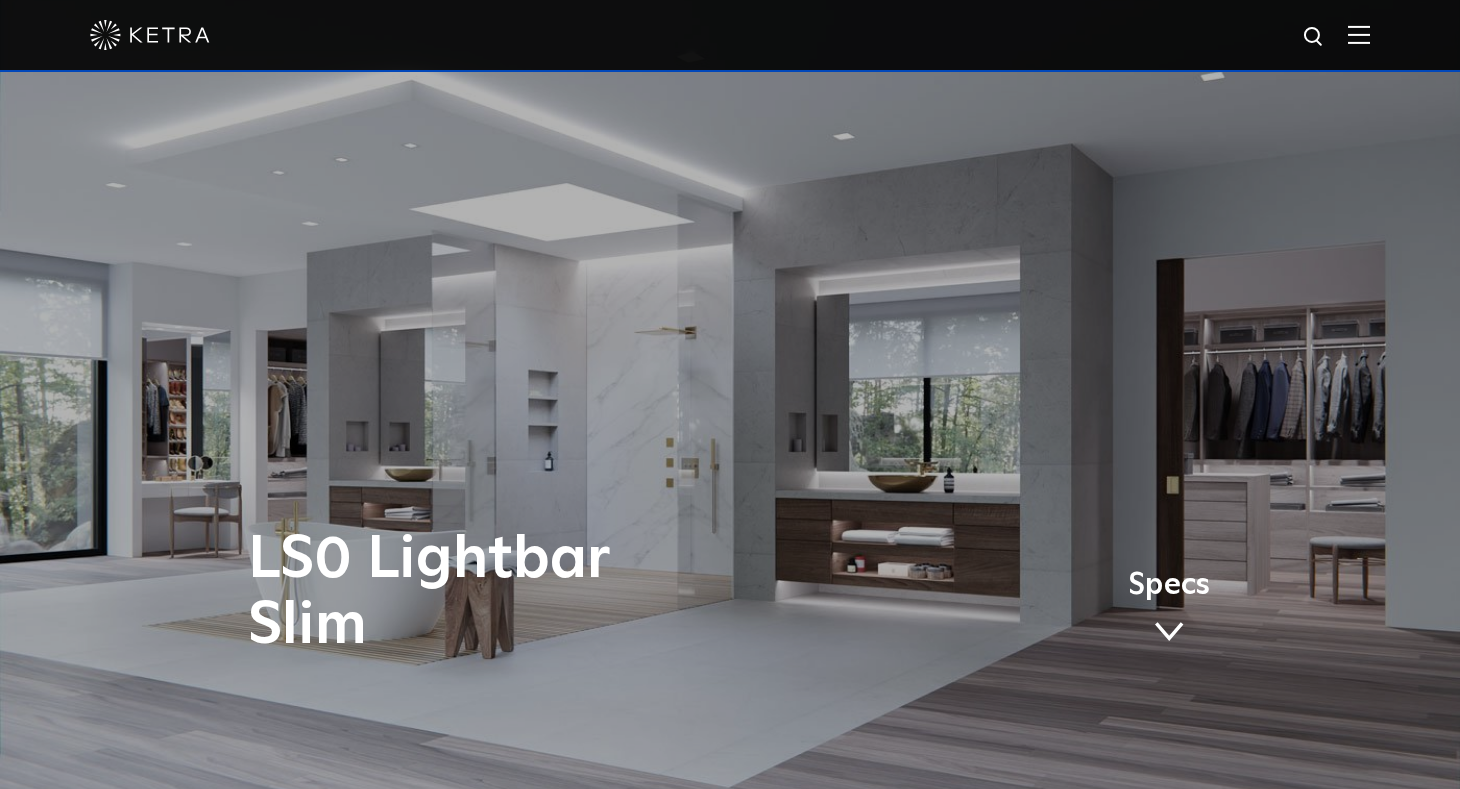 click at bounding box center [1359, 34] 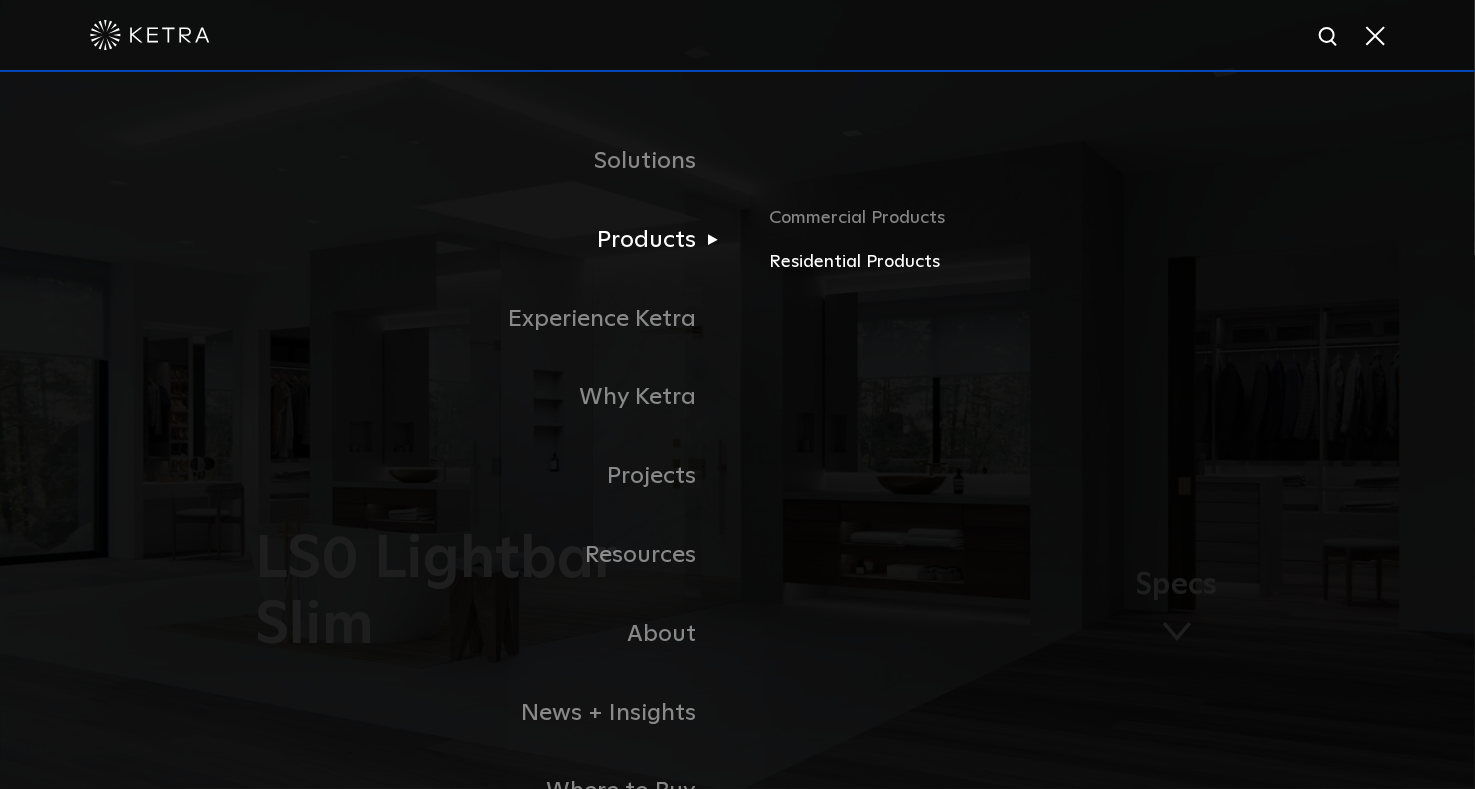click on "Residential Products" at bounding box center (1003, 262) 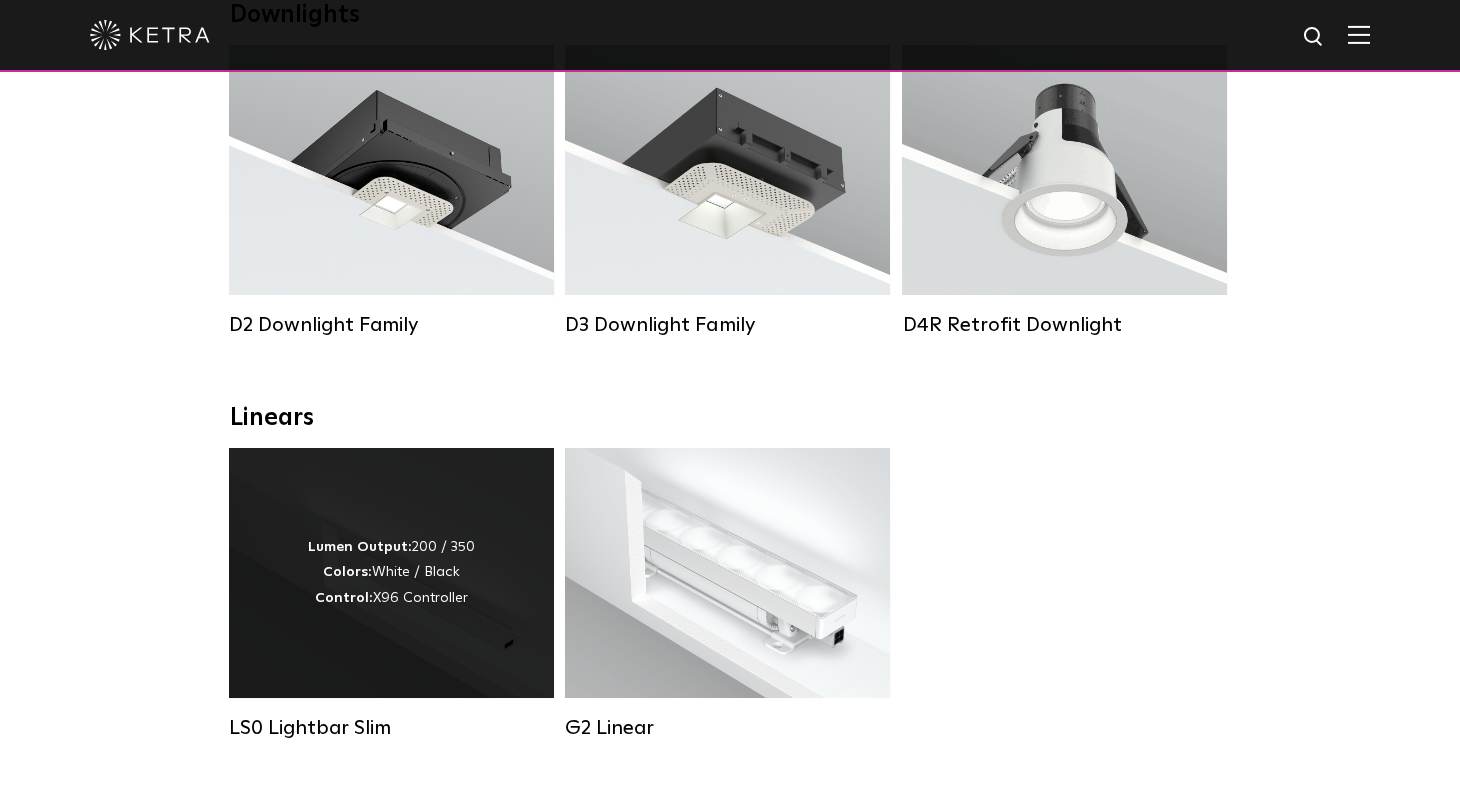 scroll, scrollTop: 400, scrollLeft: 0, axis: vertical 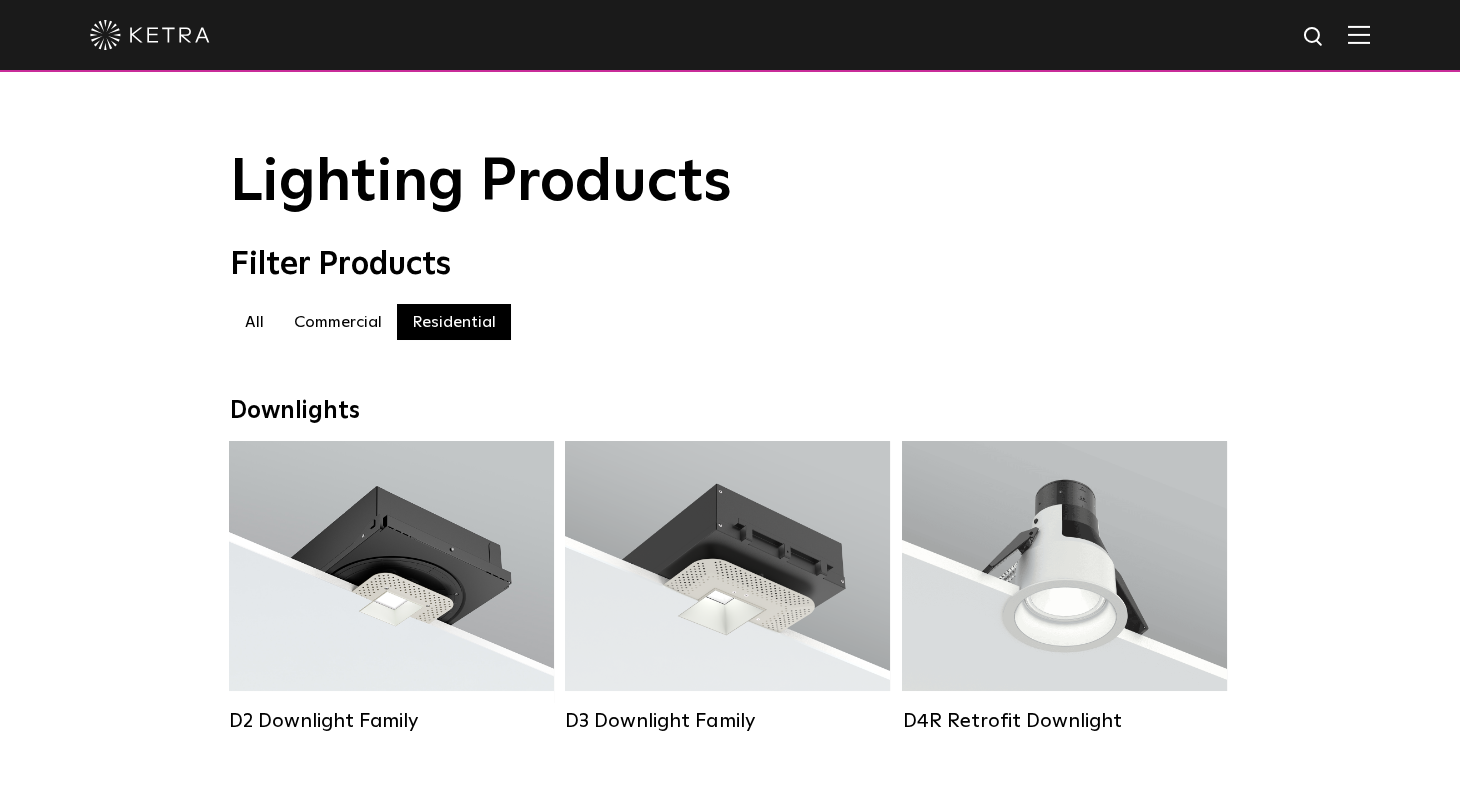 click on "All" at bounding box center [254, 322] 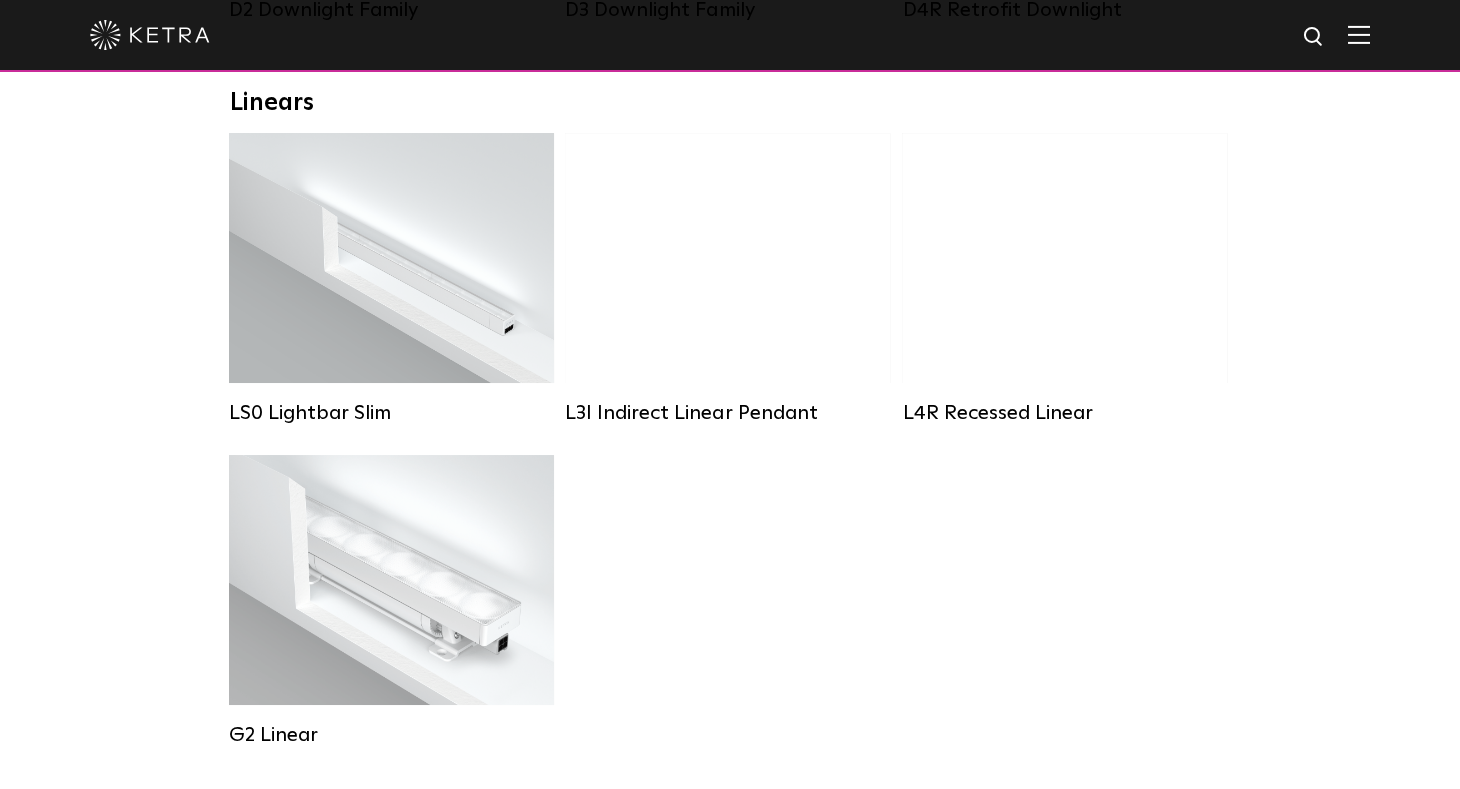 scroll, scrollTop: 699, scrollLeft: 0, axis: vertical 